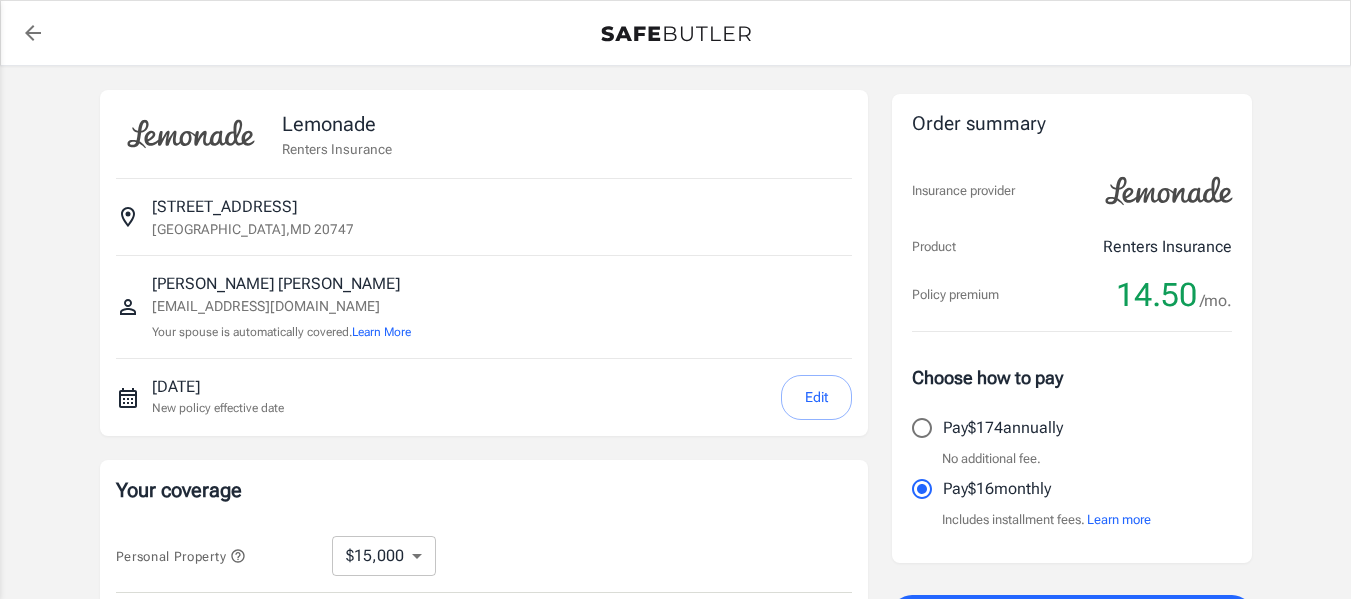 select on "15000" 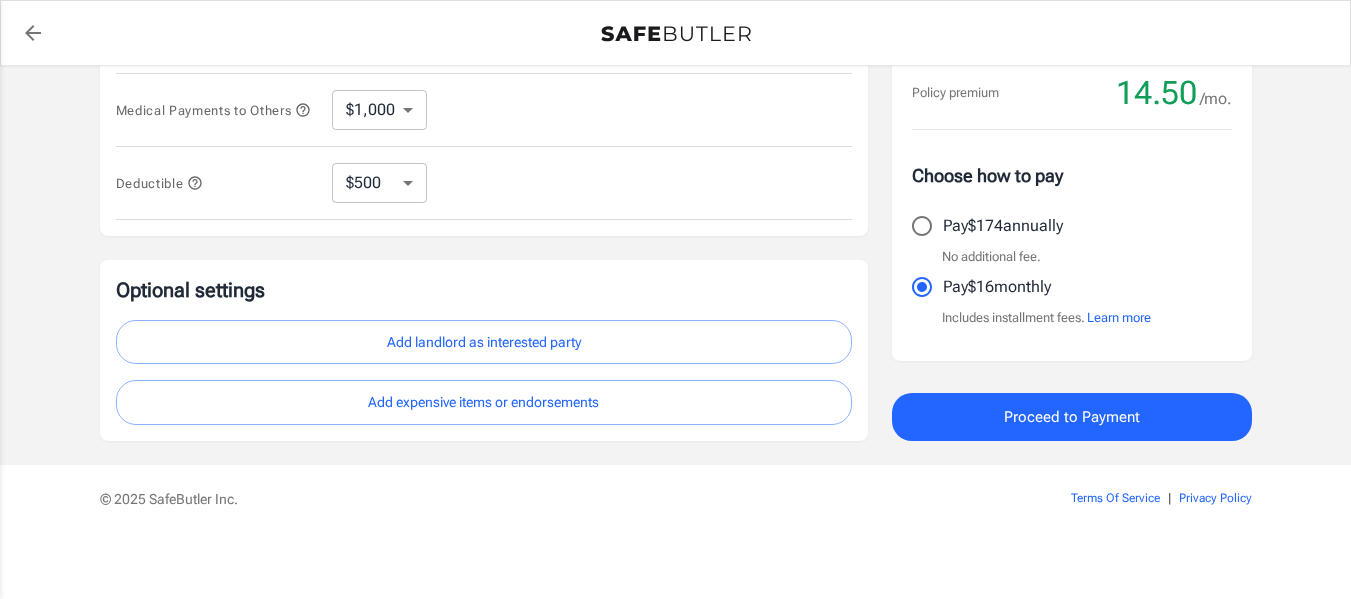 scroll, scrollTop: 679, scrollLeft: 0, axis: vertical 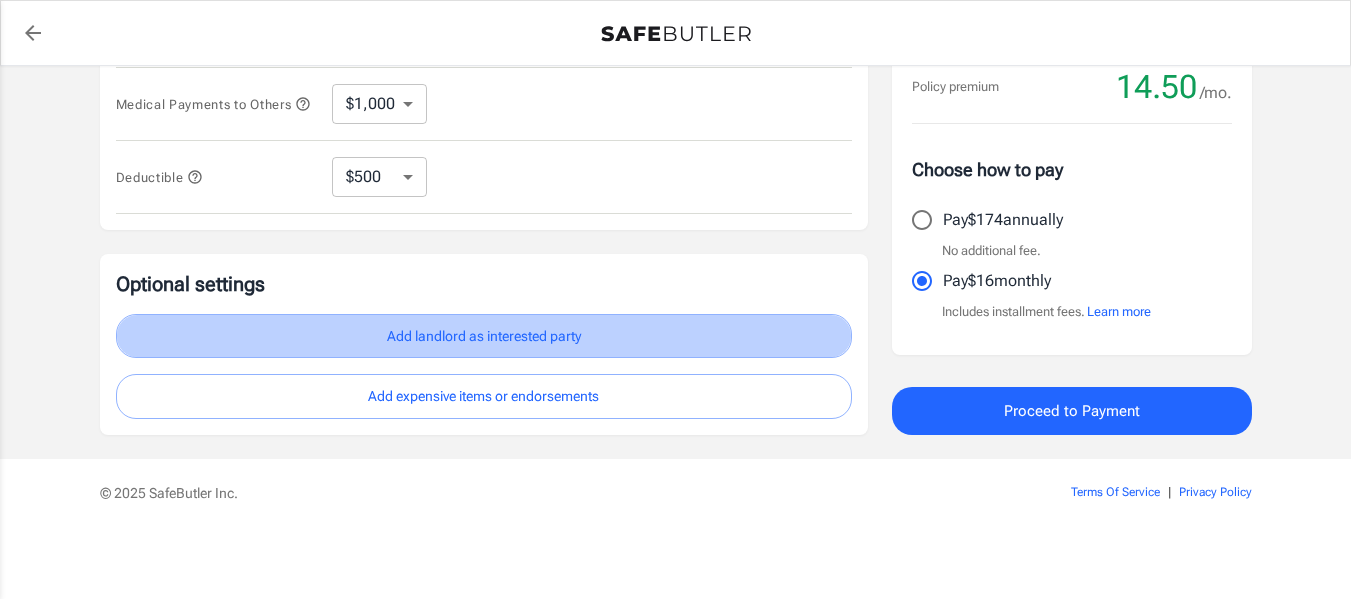 click on "Add landlord as interested party" at bounding box center (484, 336) 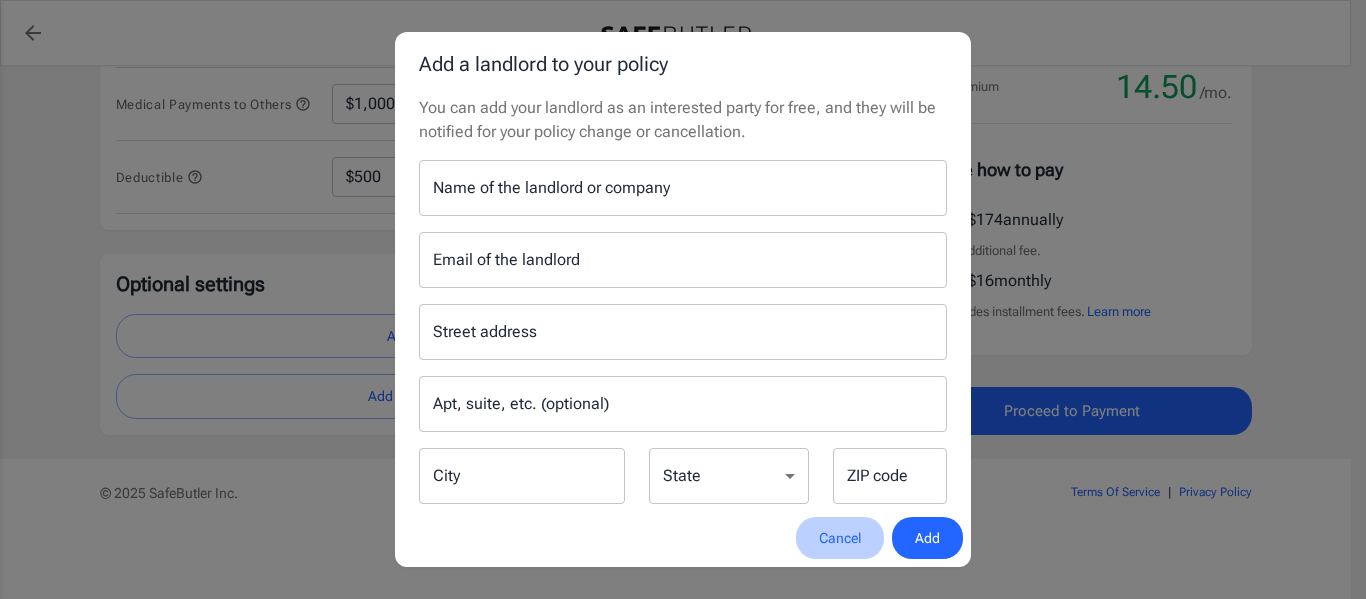 click on "Cancel" at bounding box center [840, 538] 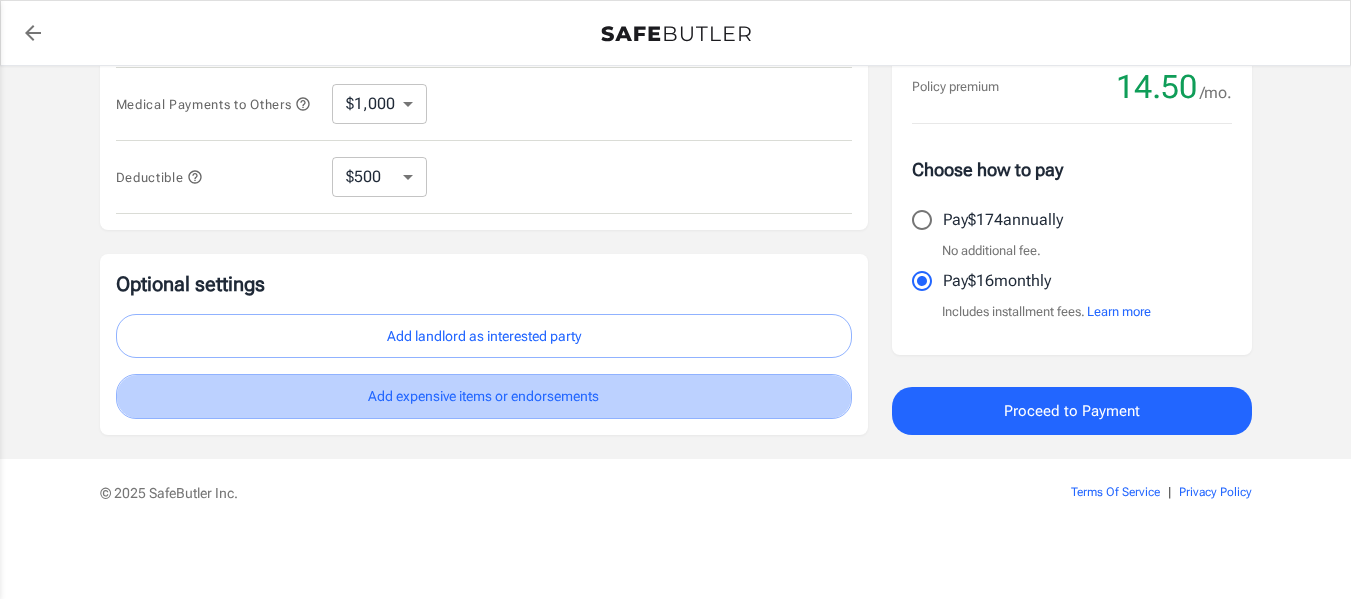 click on "Add expensive items or endorsements" at bounding box center [484, 396] 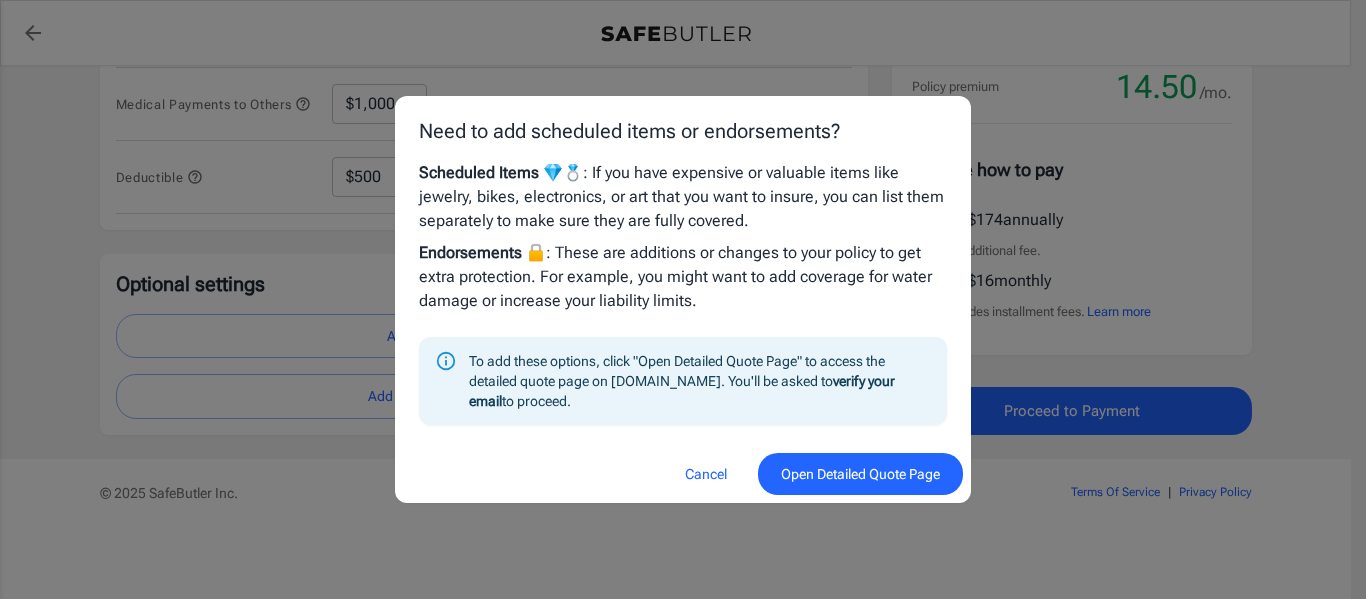 click on "Cancel" at bounding box center [706, 474] 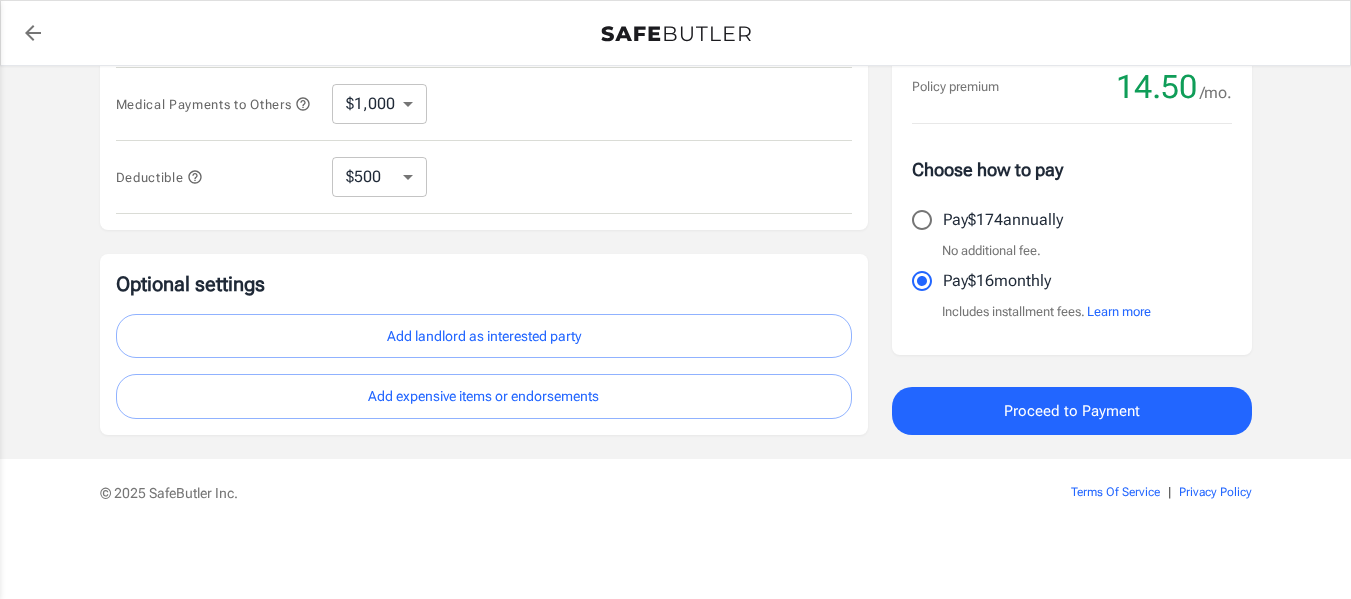 click on "Medical Payments to Others" at bounding box center [214, 104] 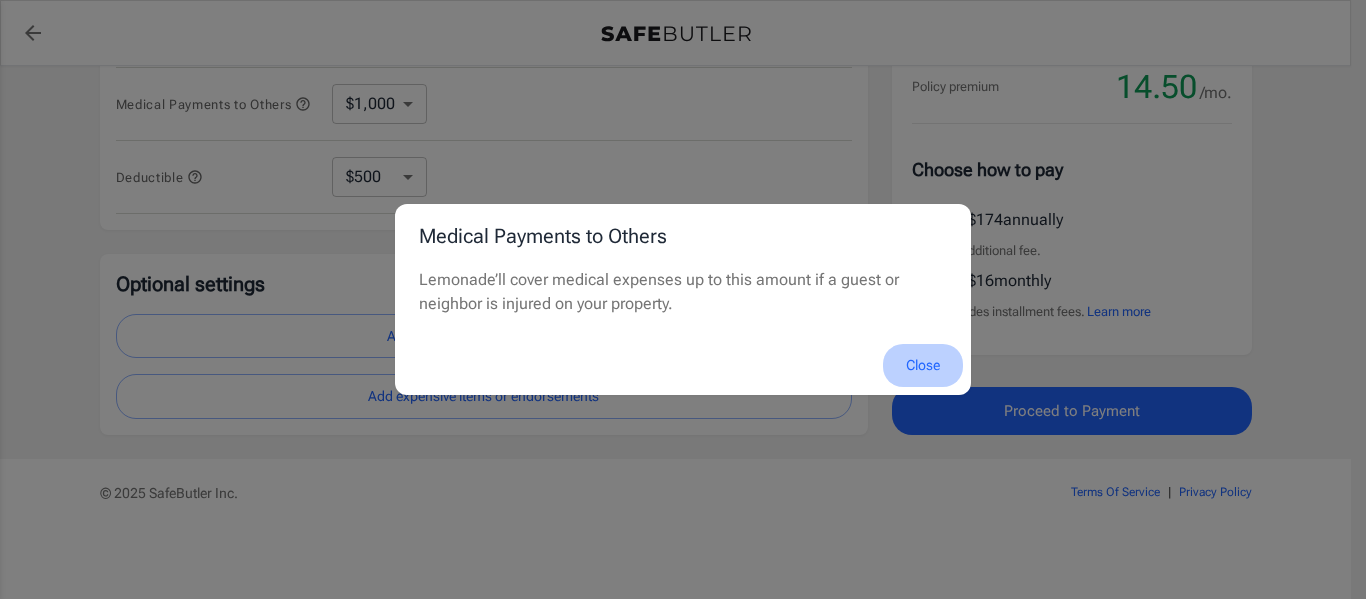 click on "Close" at bounding box center [923, 365] 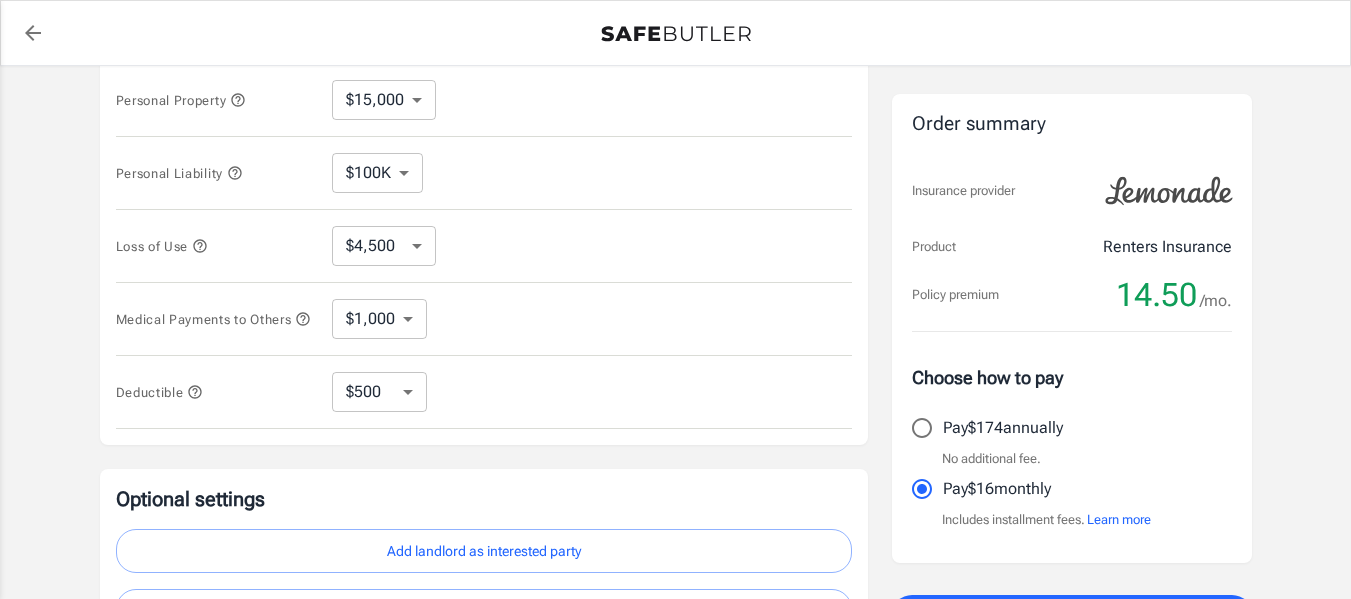 scroll, scrollTop: 454, scrollLeft: 0, axis: vertical 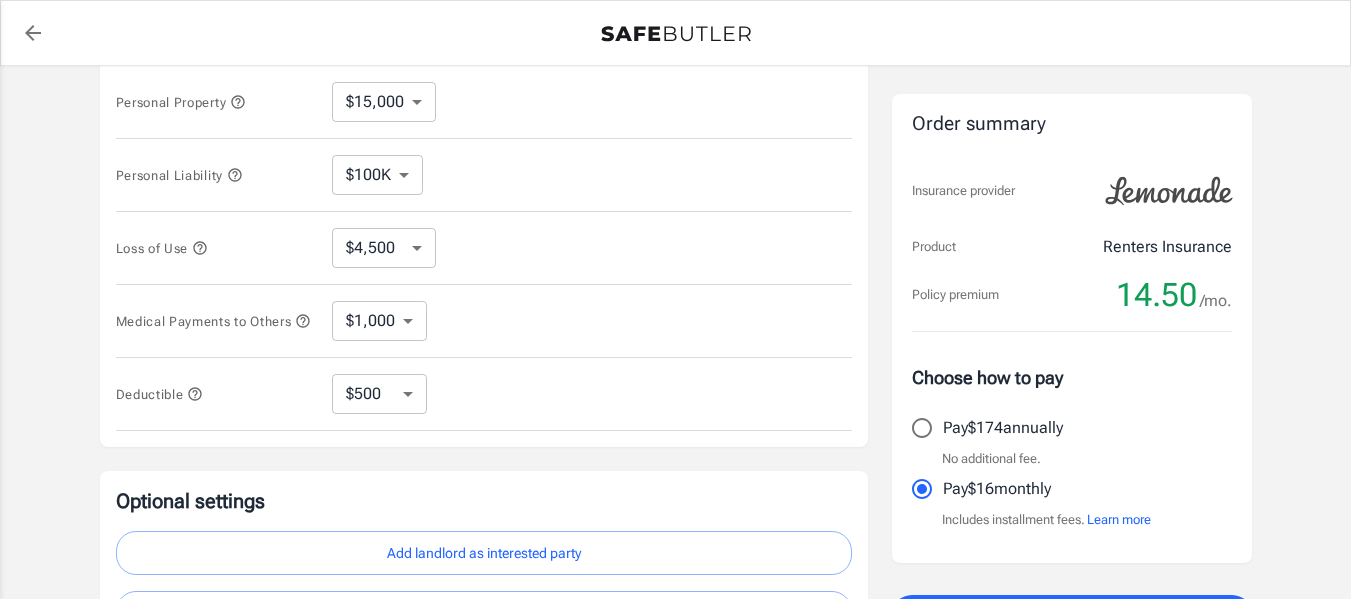 click on "Loss of Use" at bounding box center [162, 248] 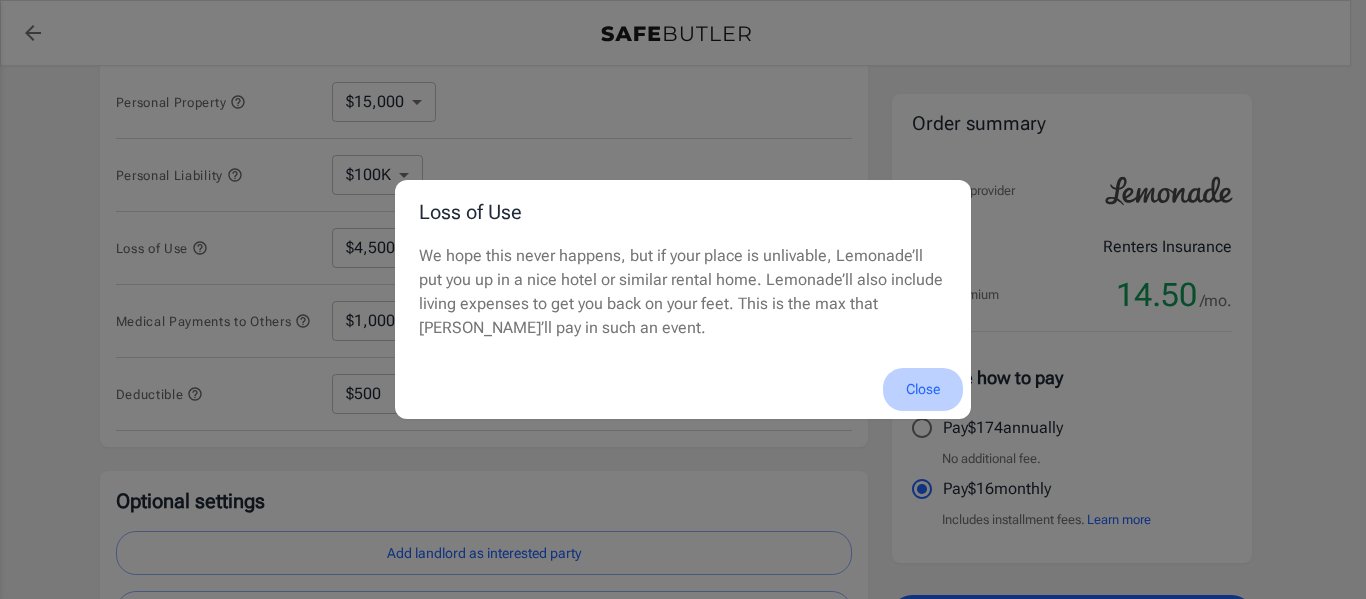 click on "Close" at bounding box center [923, 389] 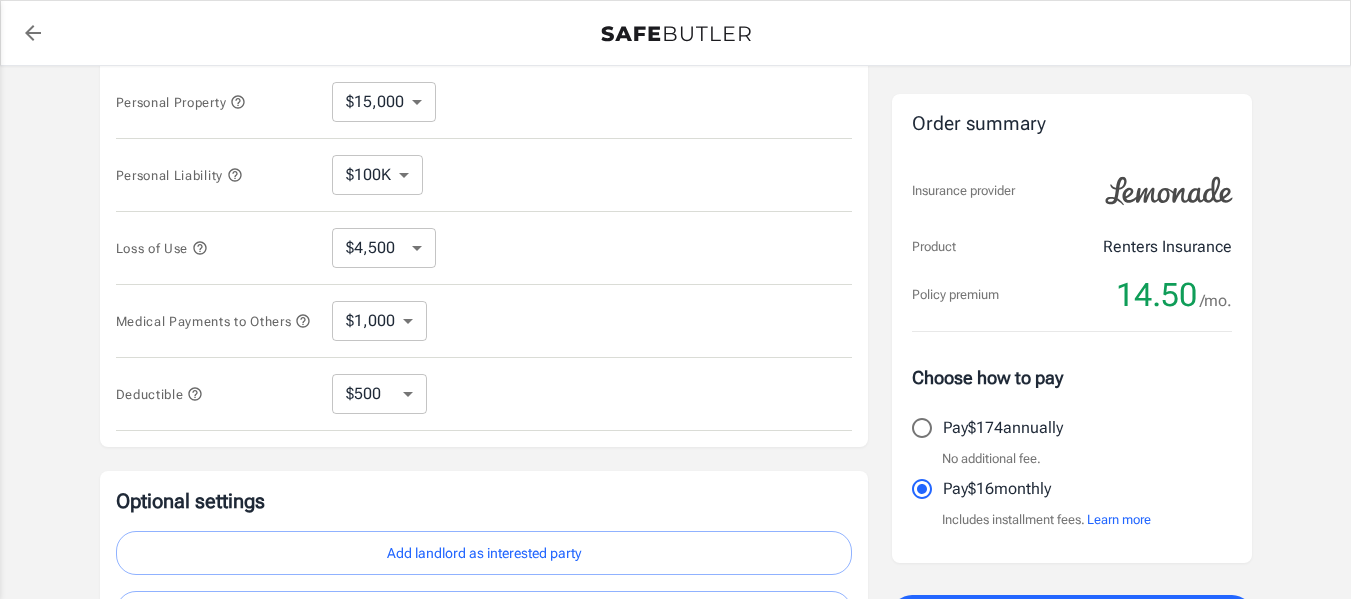 click on "Personal Liability" at bounding box center [179, 175] 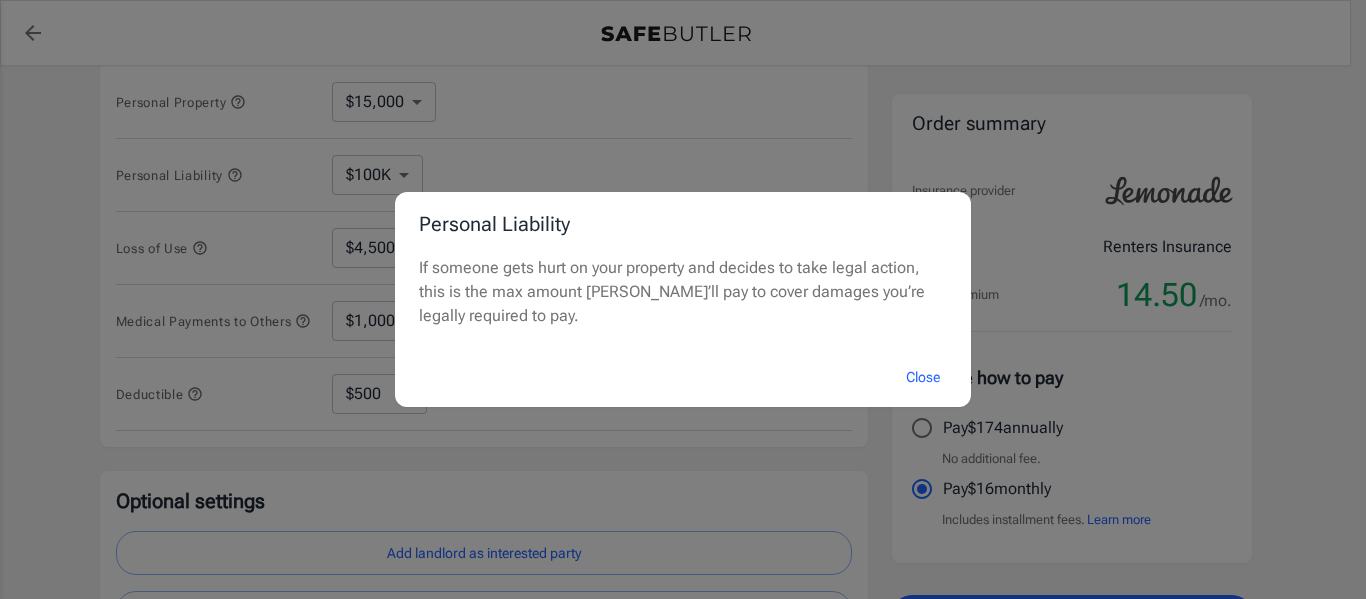 click on "Personal Liability If someone gets hurt on your property and decides to take legal action, this is the max amount Lemonade’ll pay to cover damages you’re legally required to pay. Close" at bounding box center [683, 299] 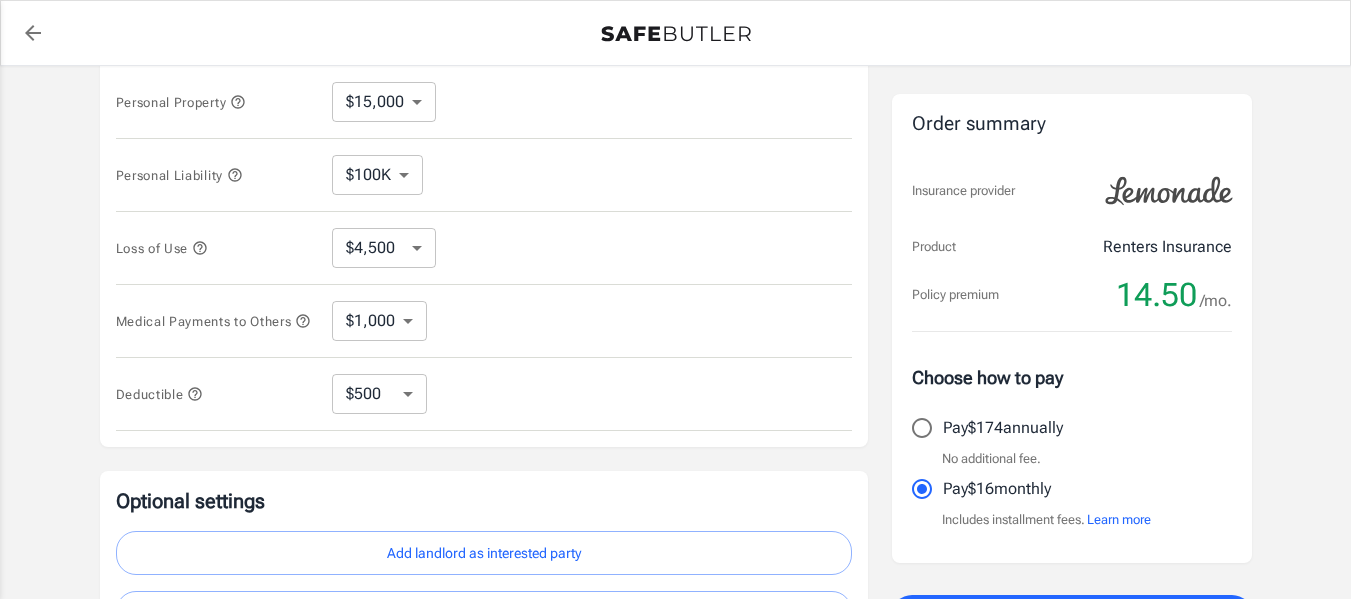 click on "Personal Property" at bounding box center (181, 102) 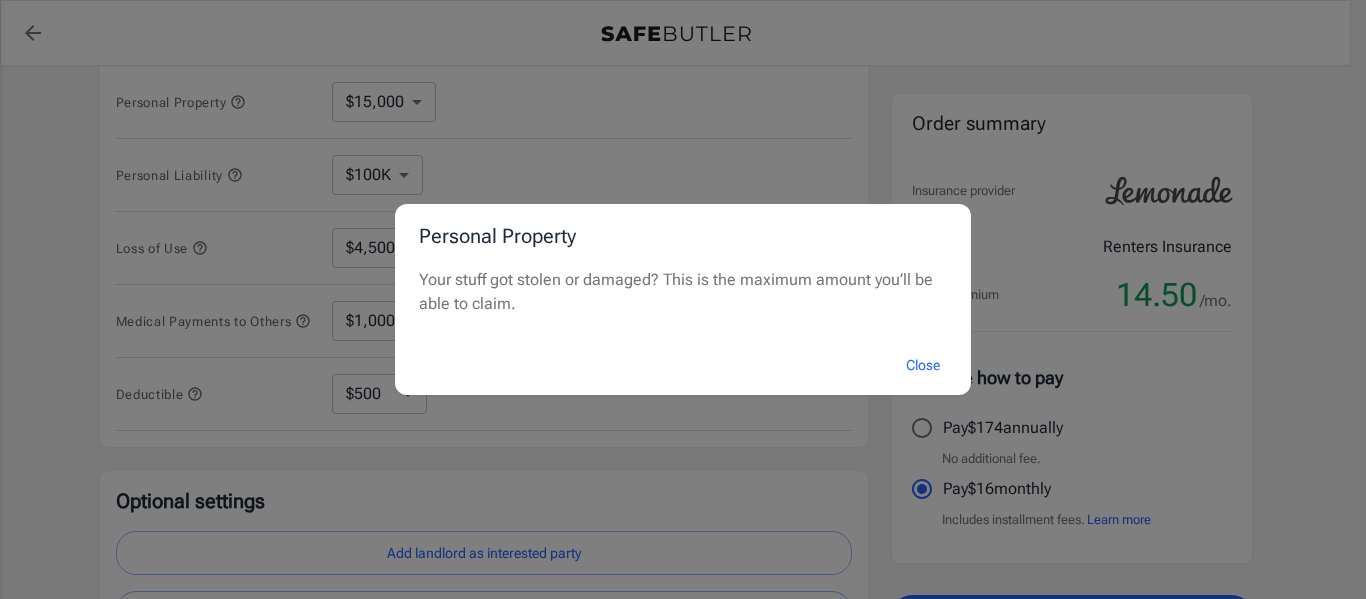 click on "Personal Property Your stuff got stolen or damaged? This is the maximum amount you’ll be able to claim. Close" at bounding box center (683, 299) 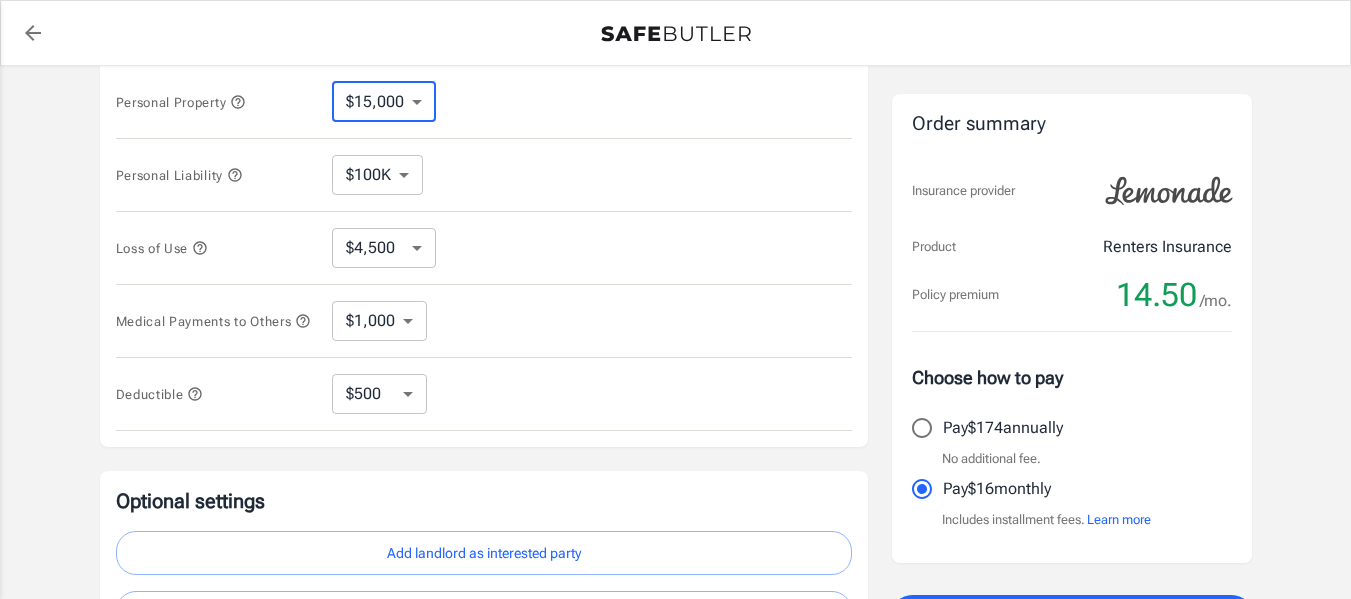 click on "$10,000 $15,000 $20,000 $25,000 $30,000 $40,000 $50,000 $100K $150K $200K $250K" at bounding box center (384, 102) 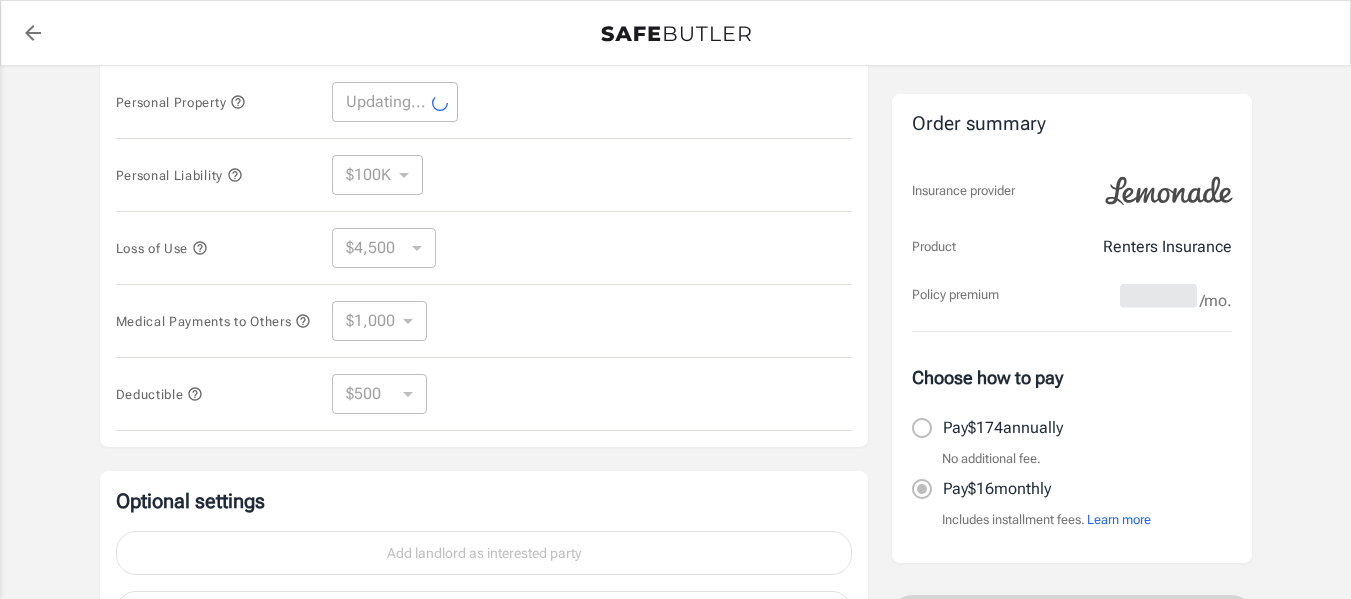 select on "10000" 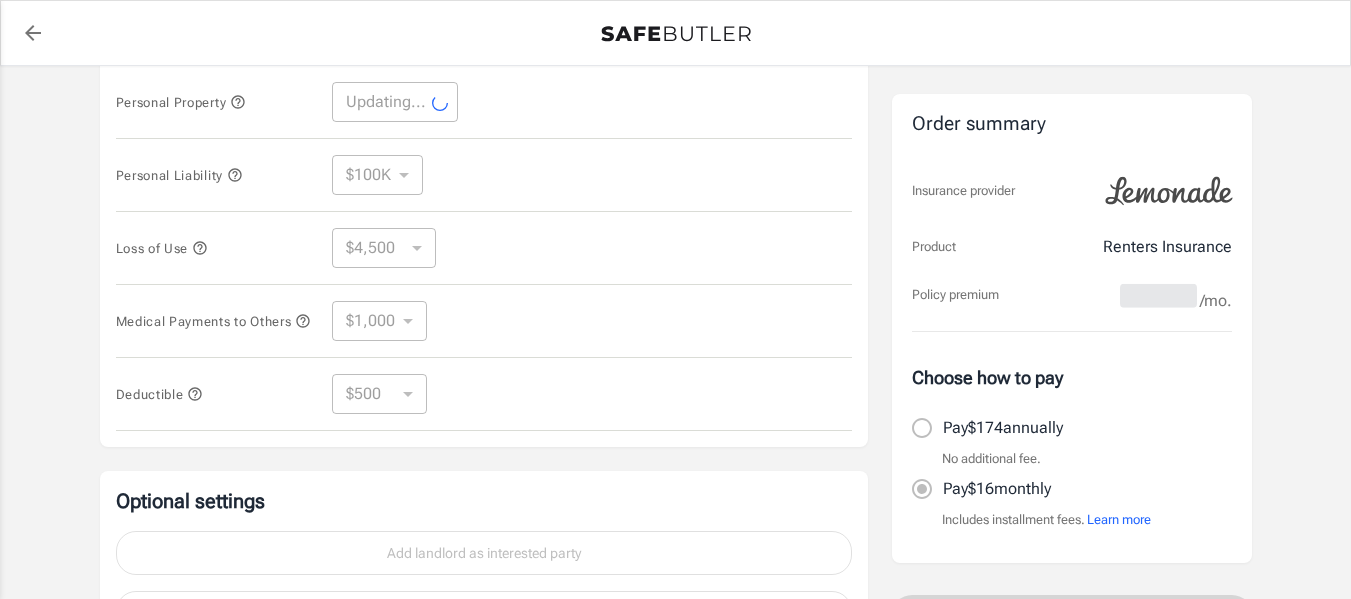select on "3000" 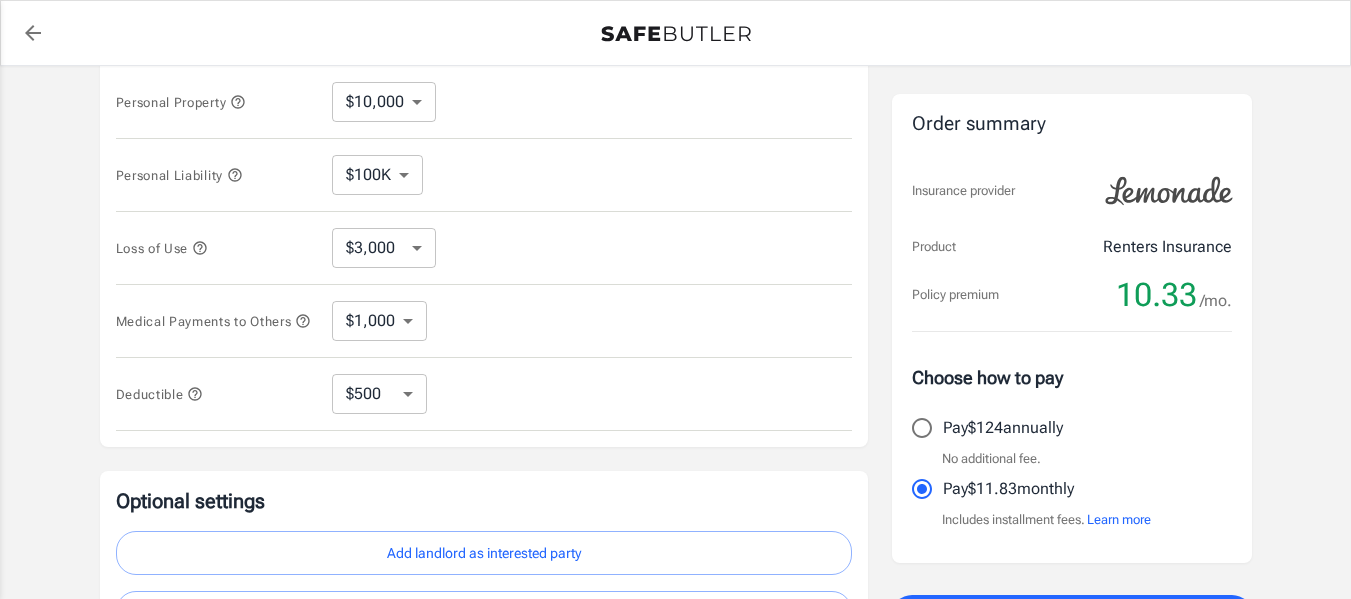 click on "$3,000 $6,000 $12,000 $21,000 $36,000 $60,000 $96,000 $153K $198K" at bounding box center (384, 248) 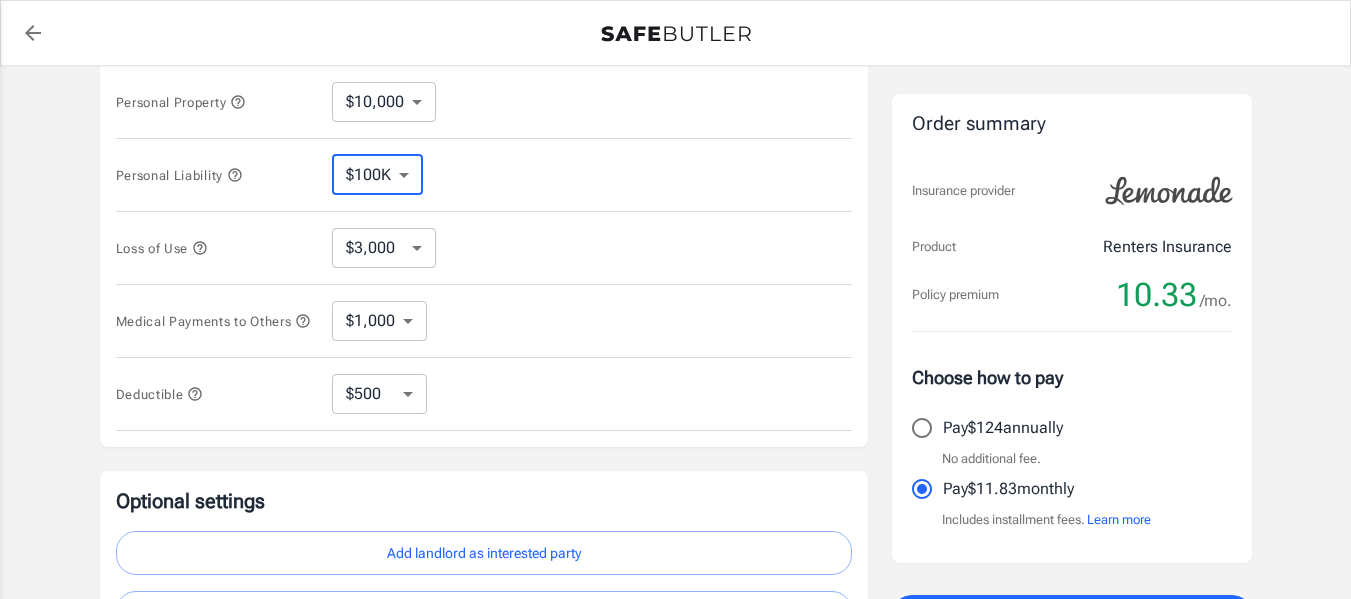 click on "$100K $200K $300K $400K $500K" at bounding box center (377, 175) 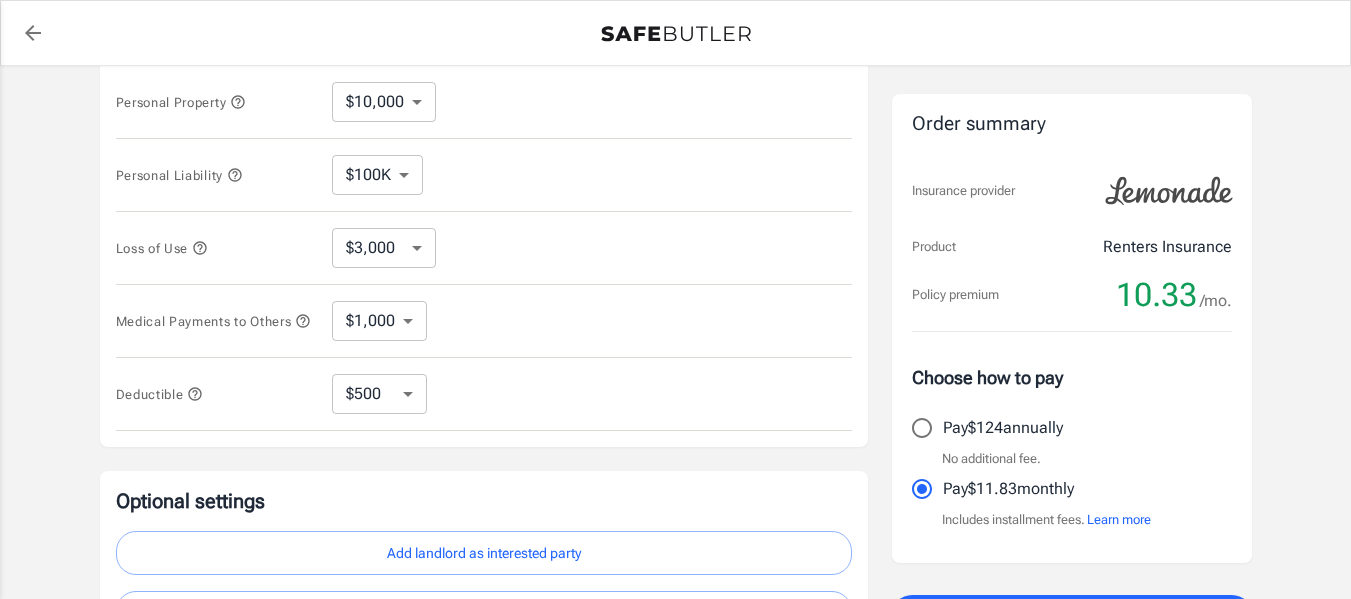 click on "Personal Liability   $100K $200K $300K $400K $500K ​" at bounding box center (484, 175) 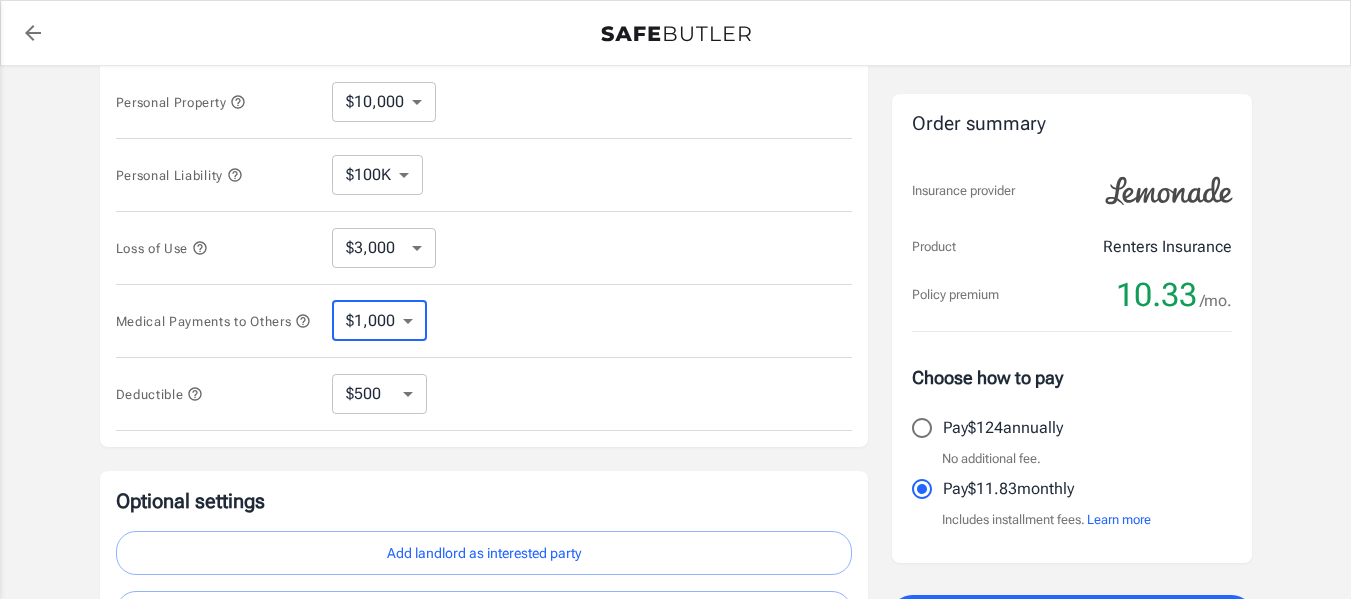 click on "$1,000 $2,000 $3,000 $4,000 $5,000" at bounding box center (379, 321) 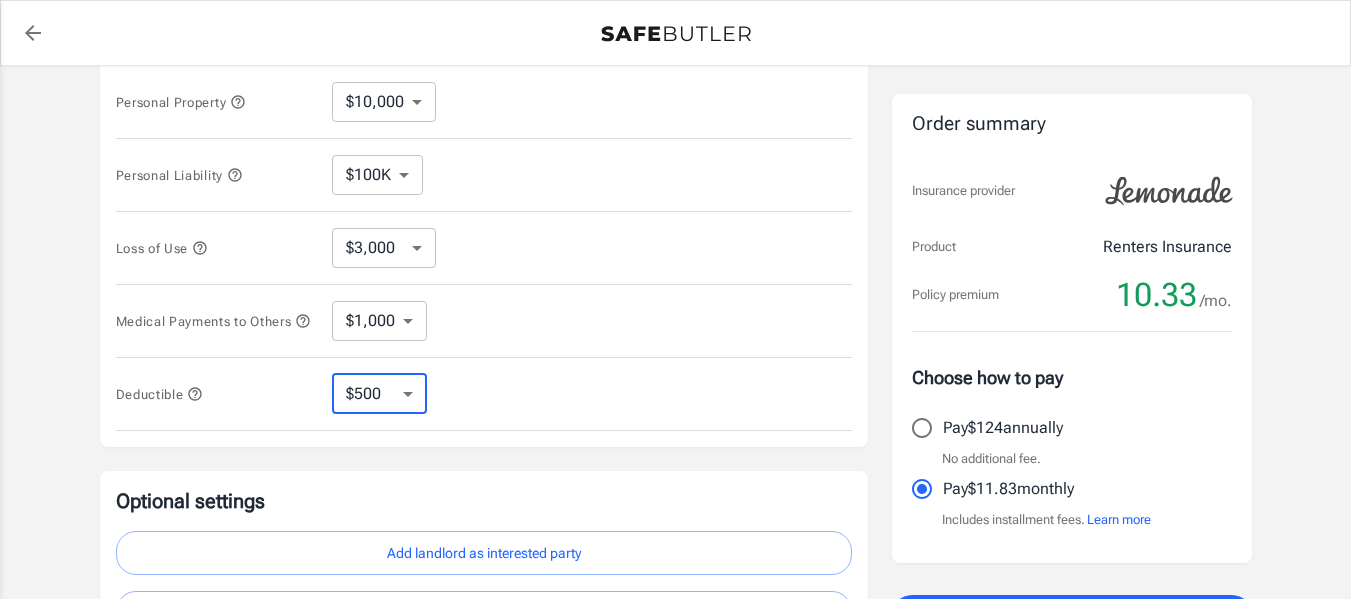 select on "250" 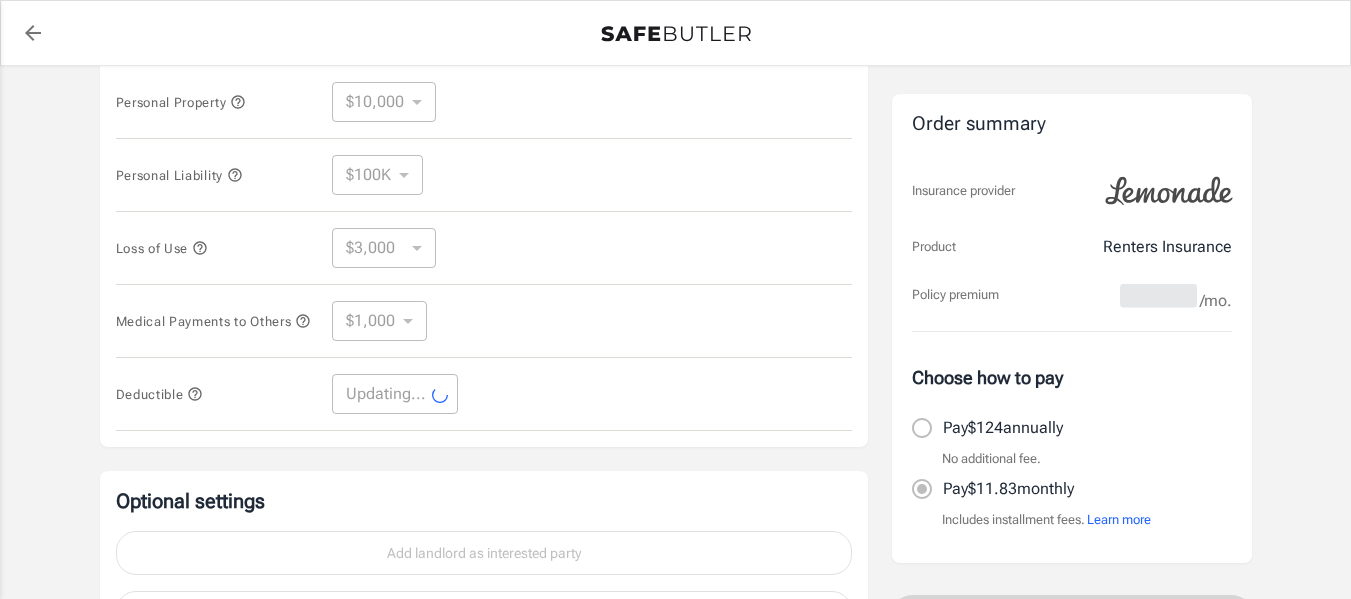 select on "250" 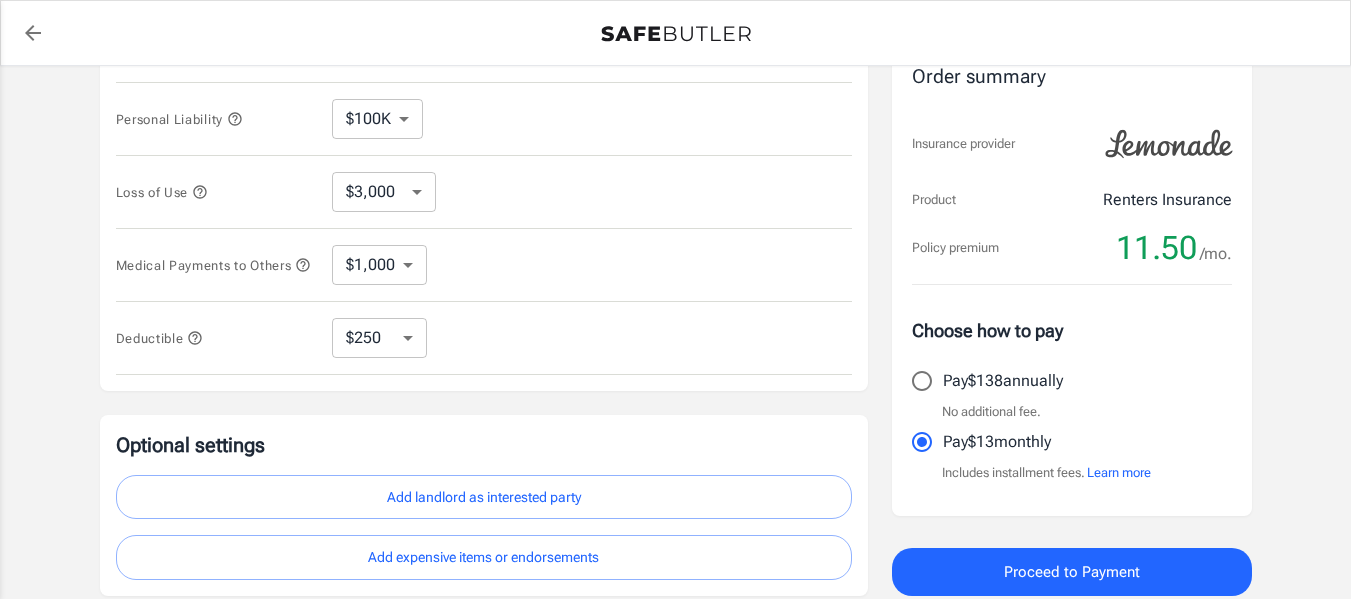scroll, scrollTop: 516, scrollLeft: 0, axis: vertical 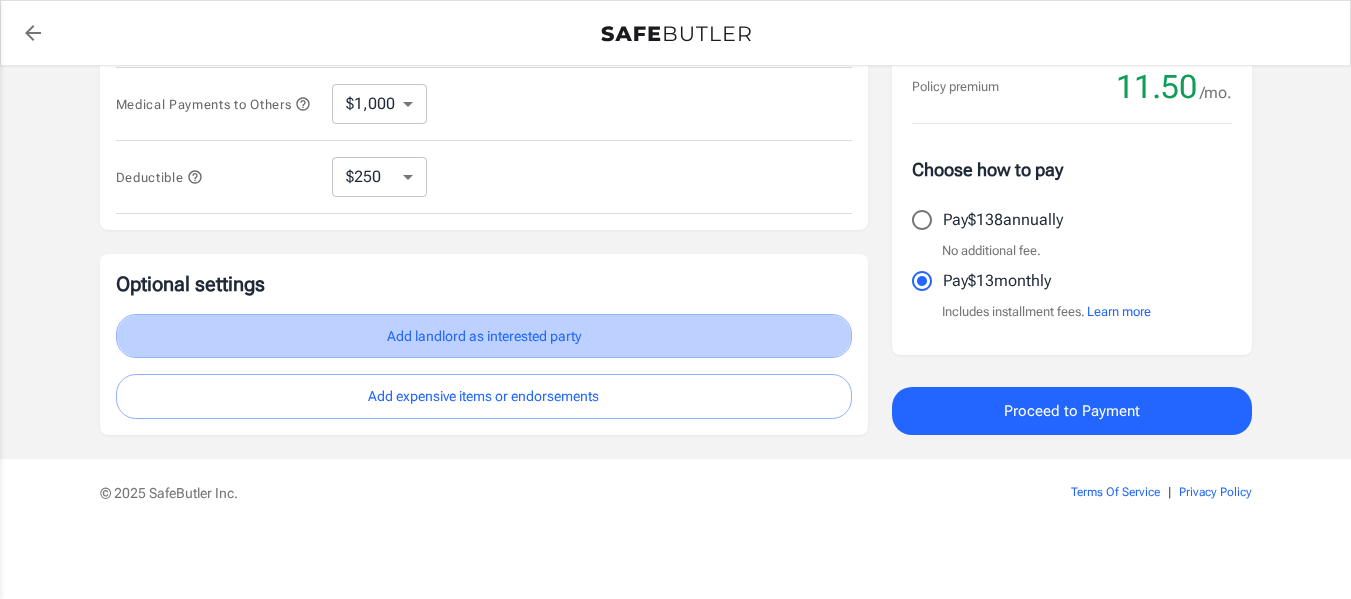 click on "Add landlord as interested party" at bounding box center (484, 336) 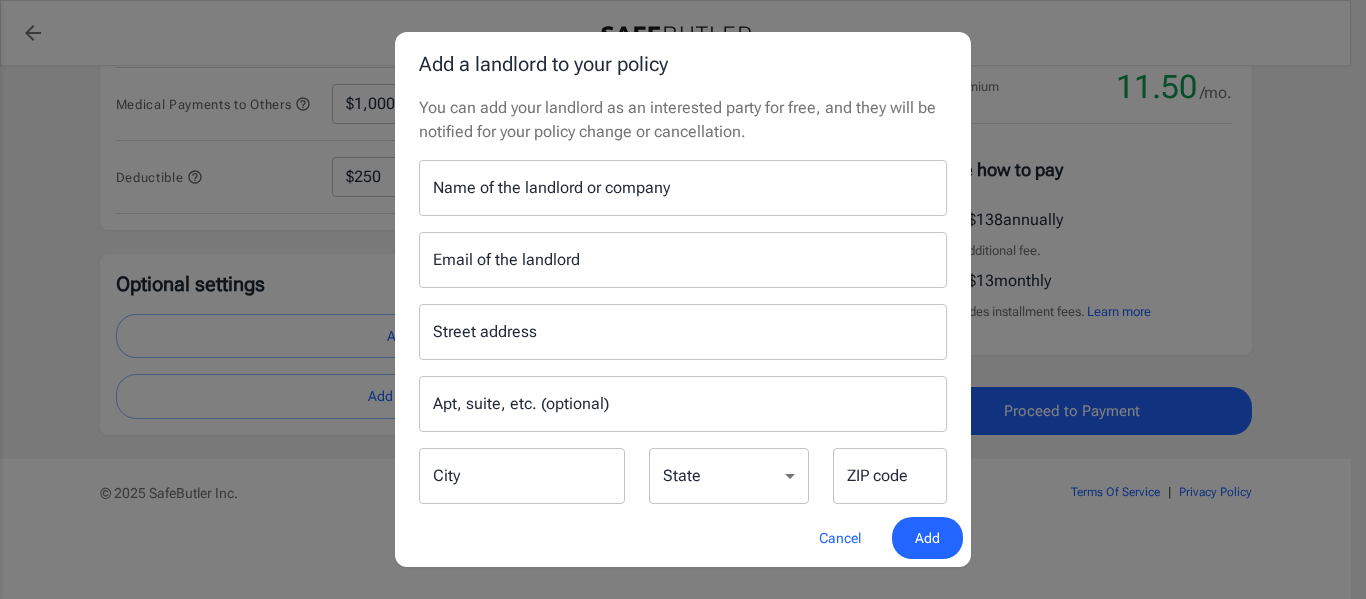 click on "Name of the landlord or company" at bounding box center (683, 188) 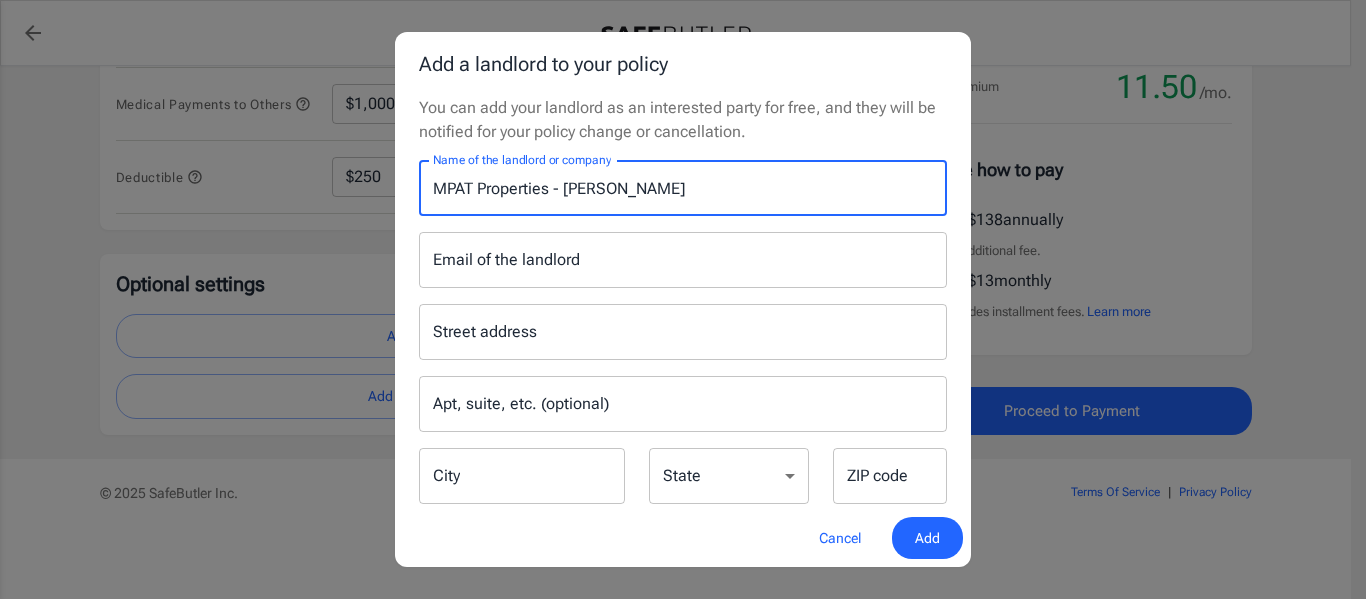 type on "MPAT Properties - Michelle Arter Mercado" 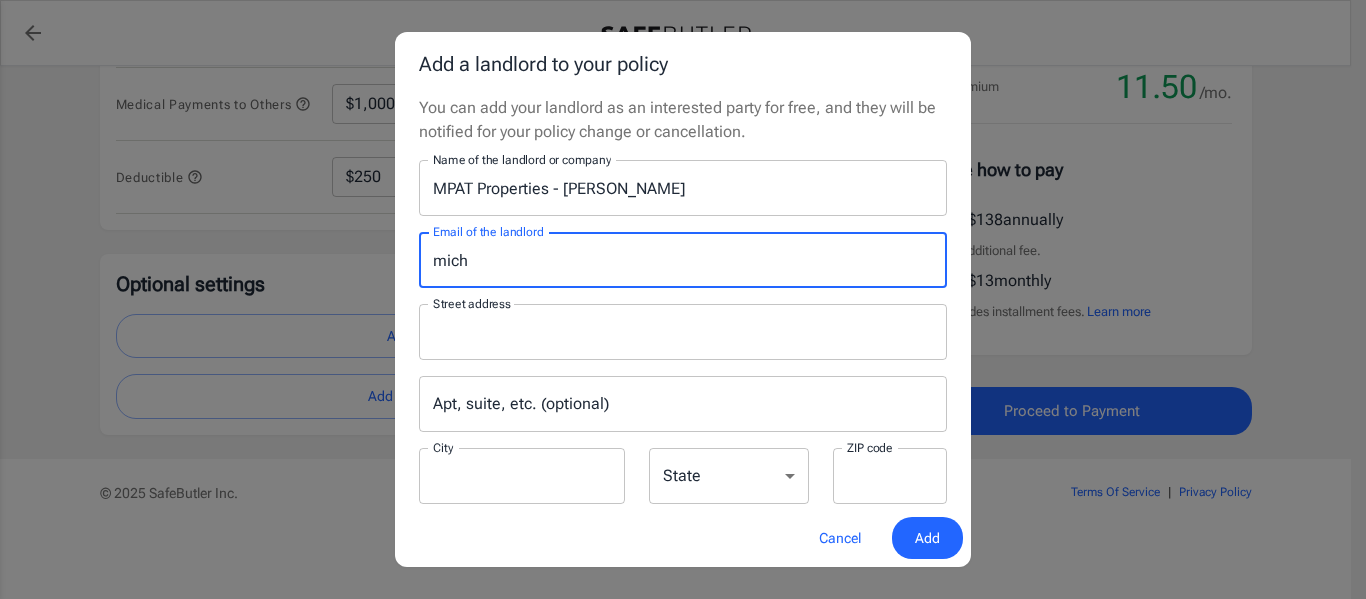 type on "michelleartermercado@hotmail.com" 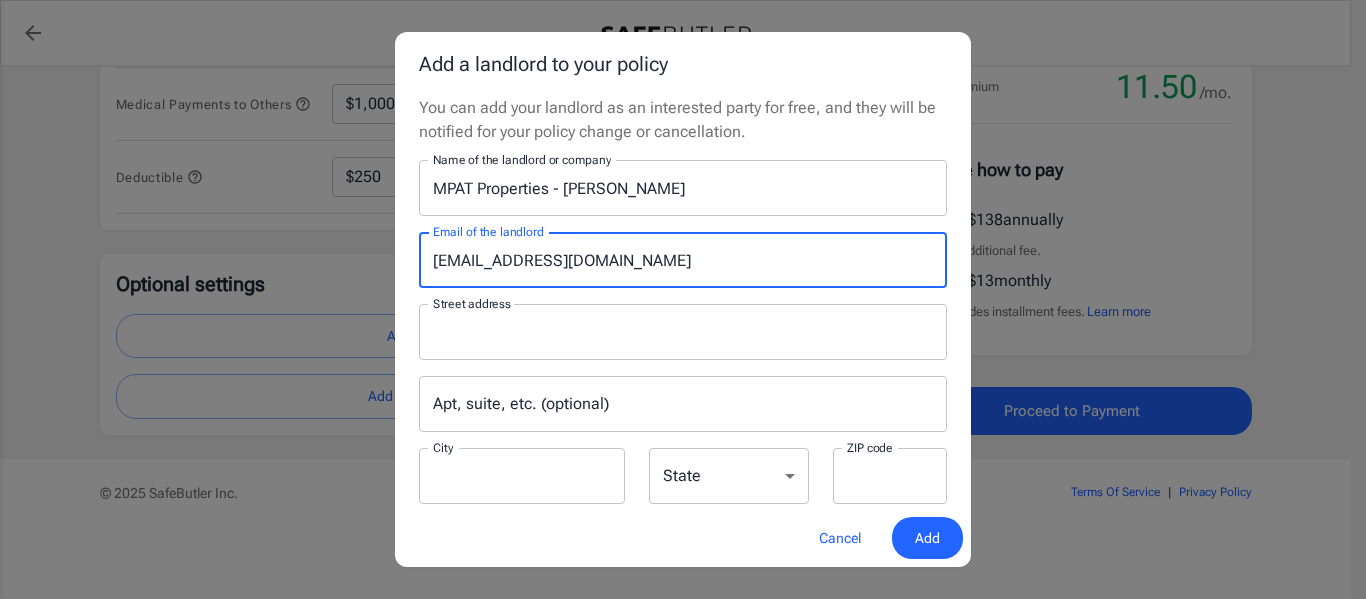 type on "12206 Wallace Lane" 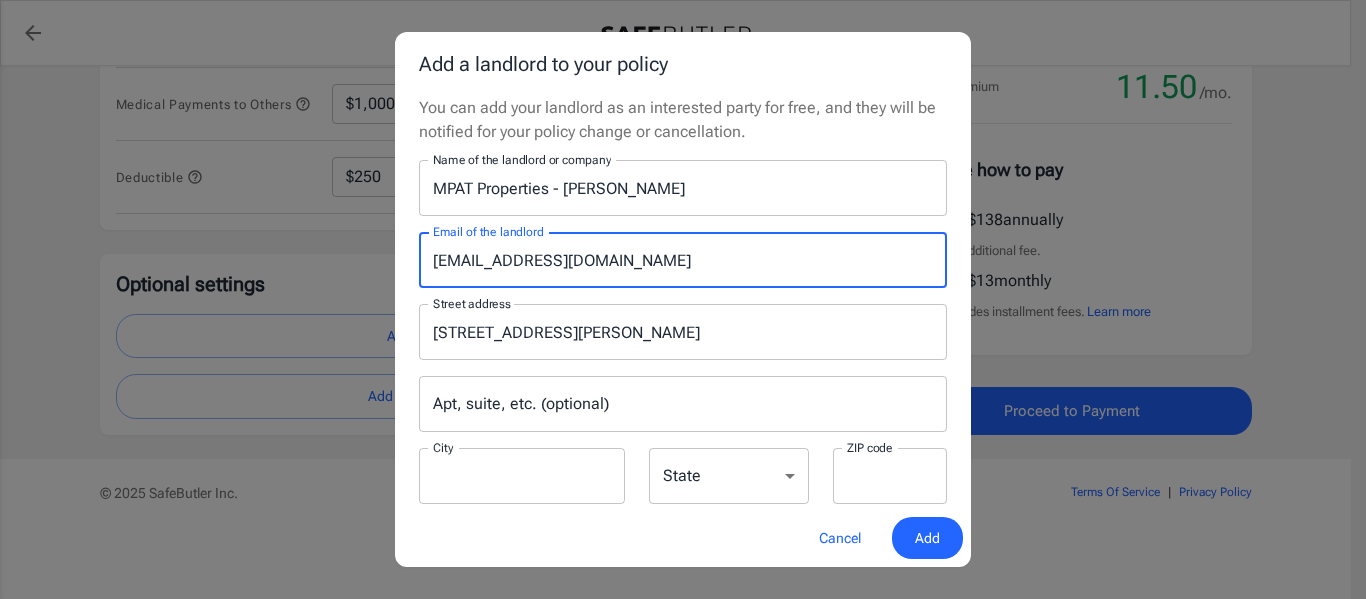 type on "Upper Marlboro" 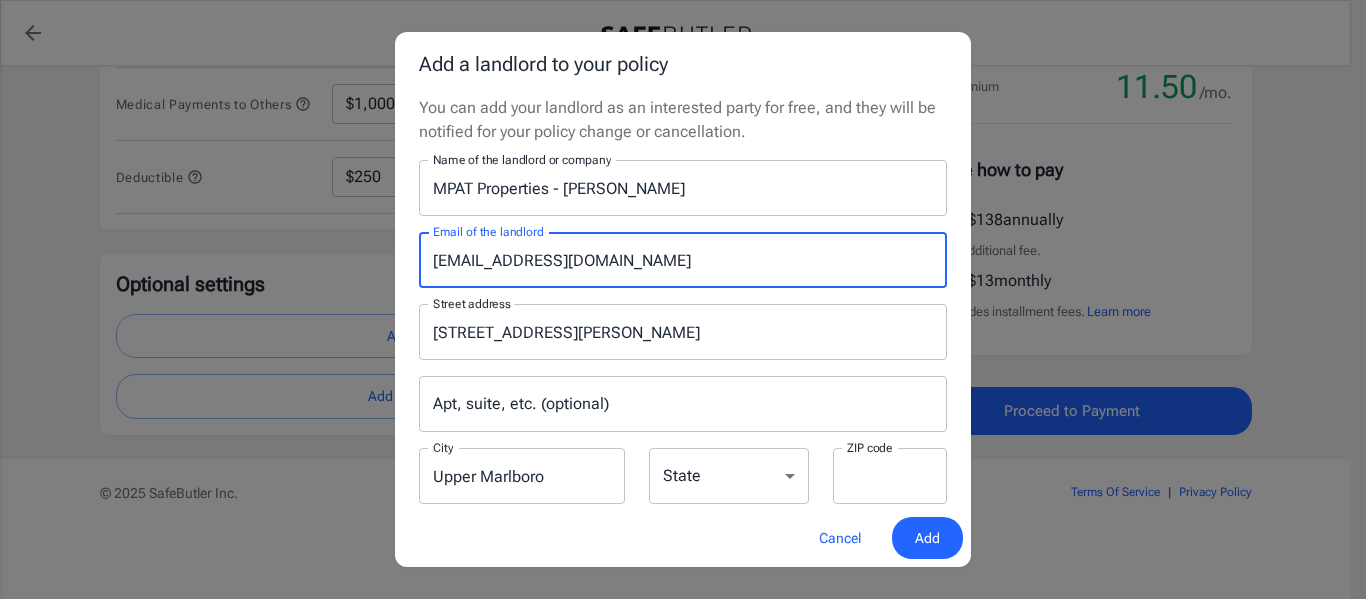 type on "20772" 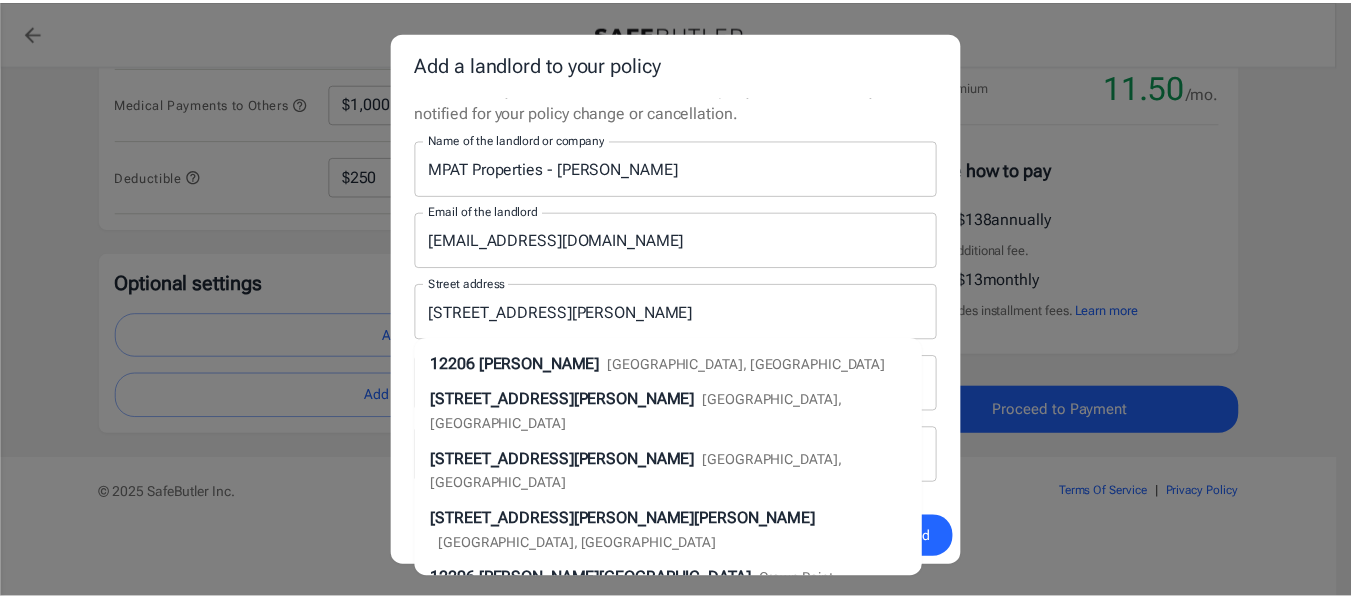 scroll, scrollTop: 34, scrollLeft: 0, axis: vertical 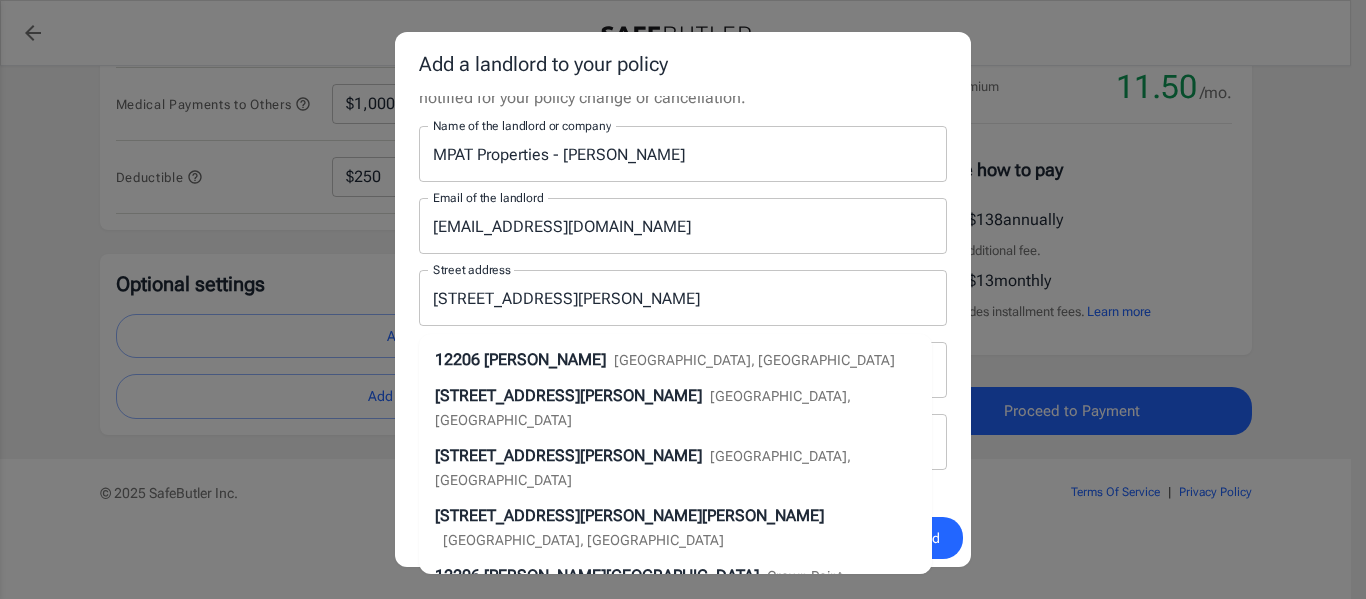 click on "Upper Marlboro, MD" at bounding box center [754, 360] 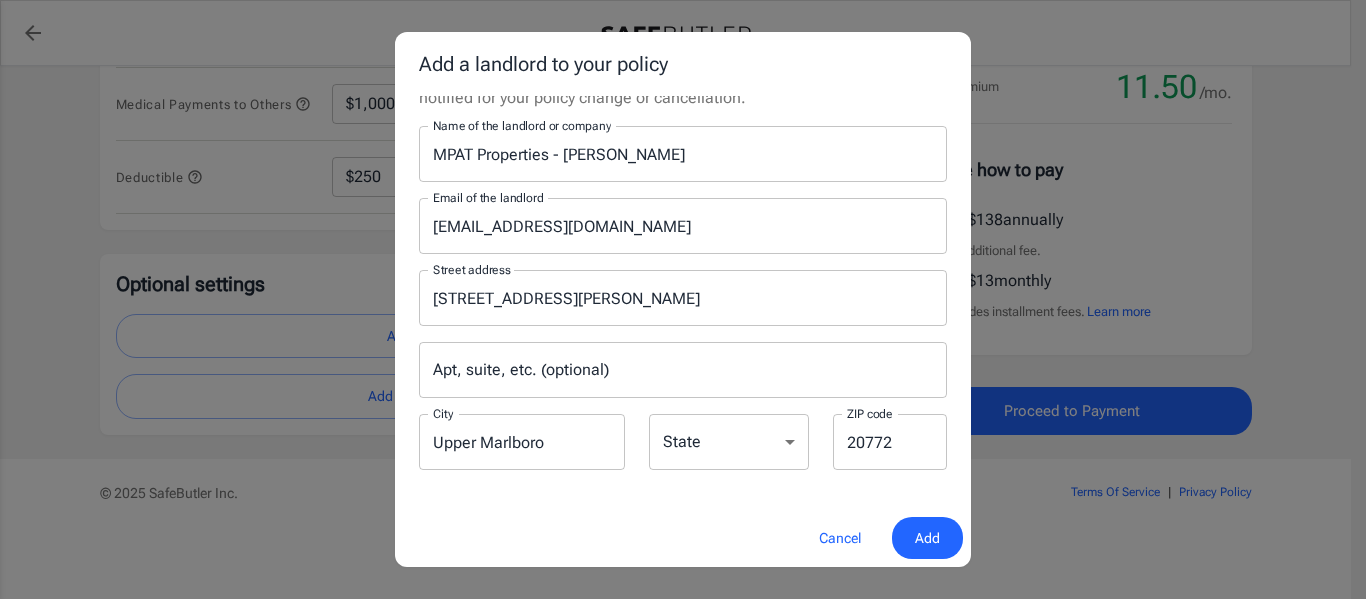 select on "MD" 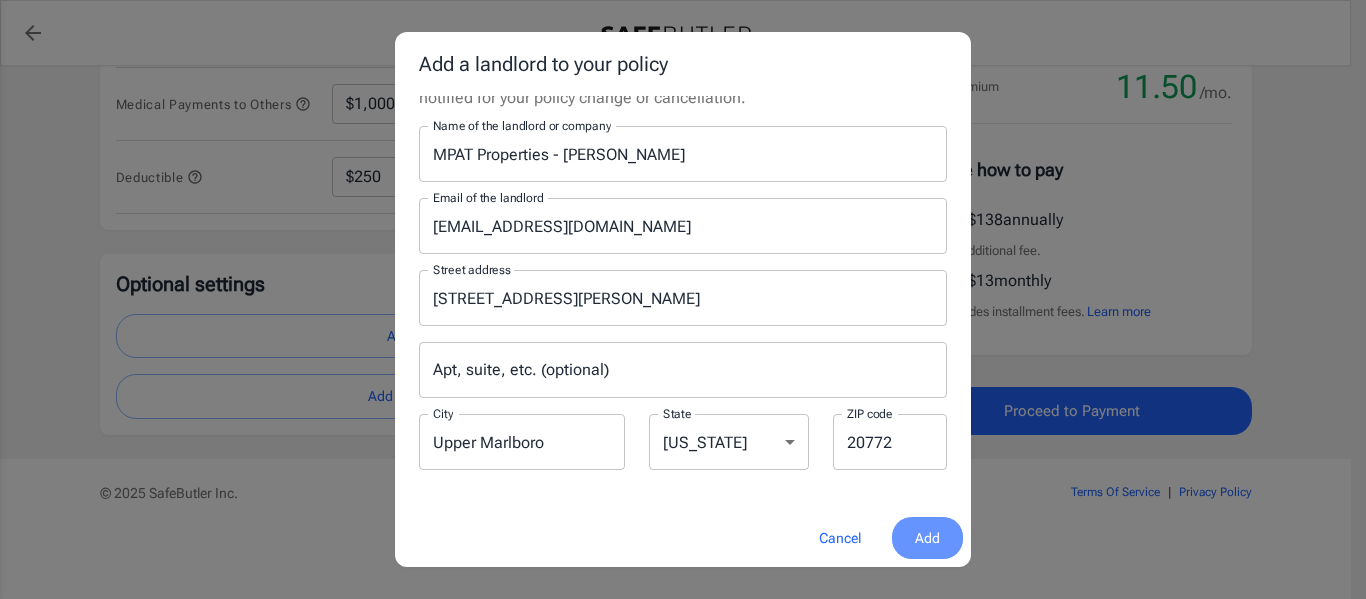 click on "Add" at bounding box center (927, 538) 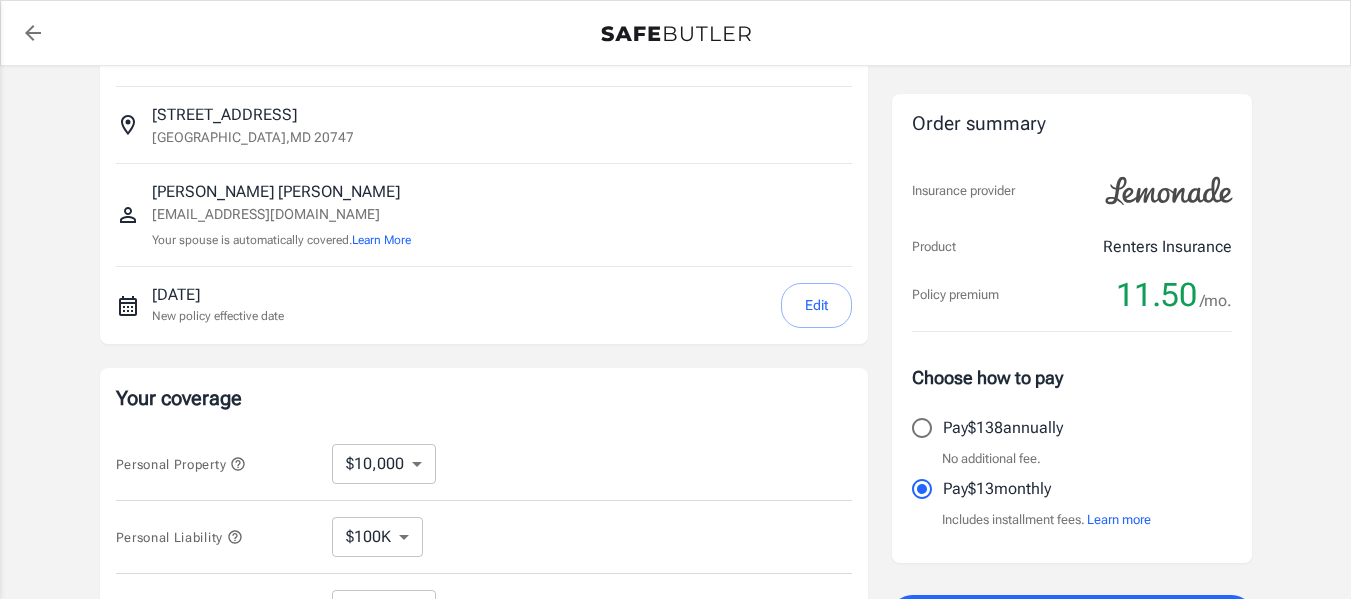 scroll, scrollTop: 102, scrollLeft: 0, axis: vertical 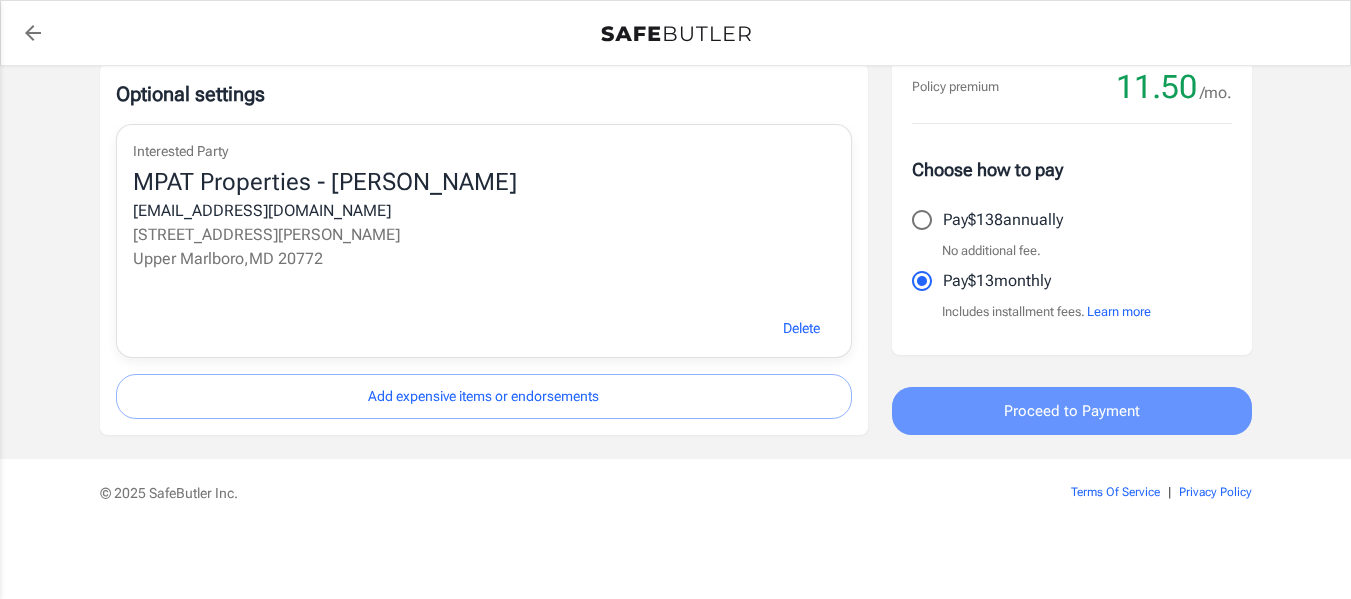 click on "Proceed to Payment" at bounding box center (1072, 411) 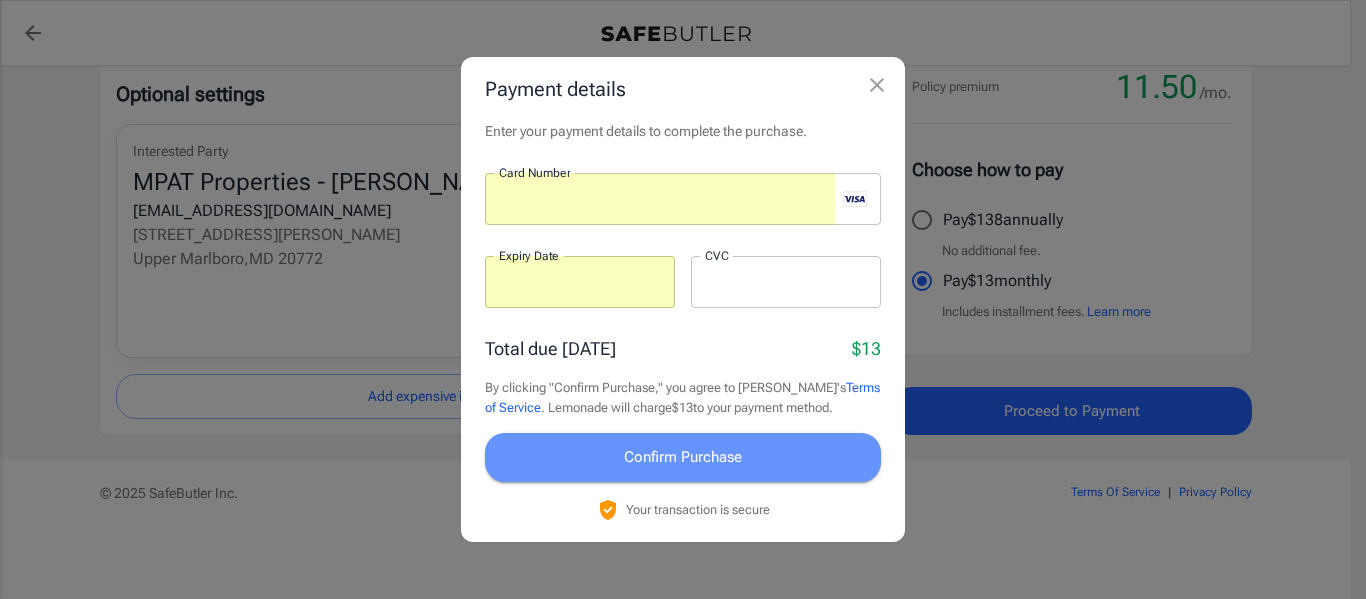 click on "Confirm Purchase" at bounding box center [683, 457] 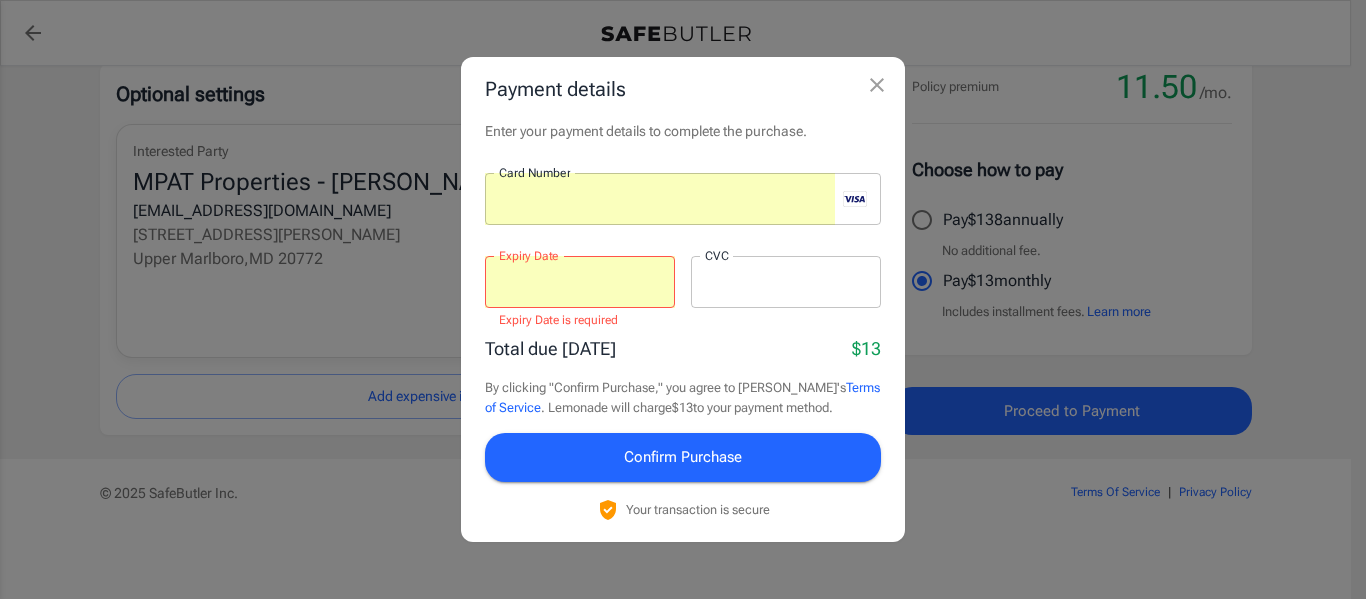 click at bounding box center (580, 282) 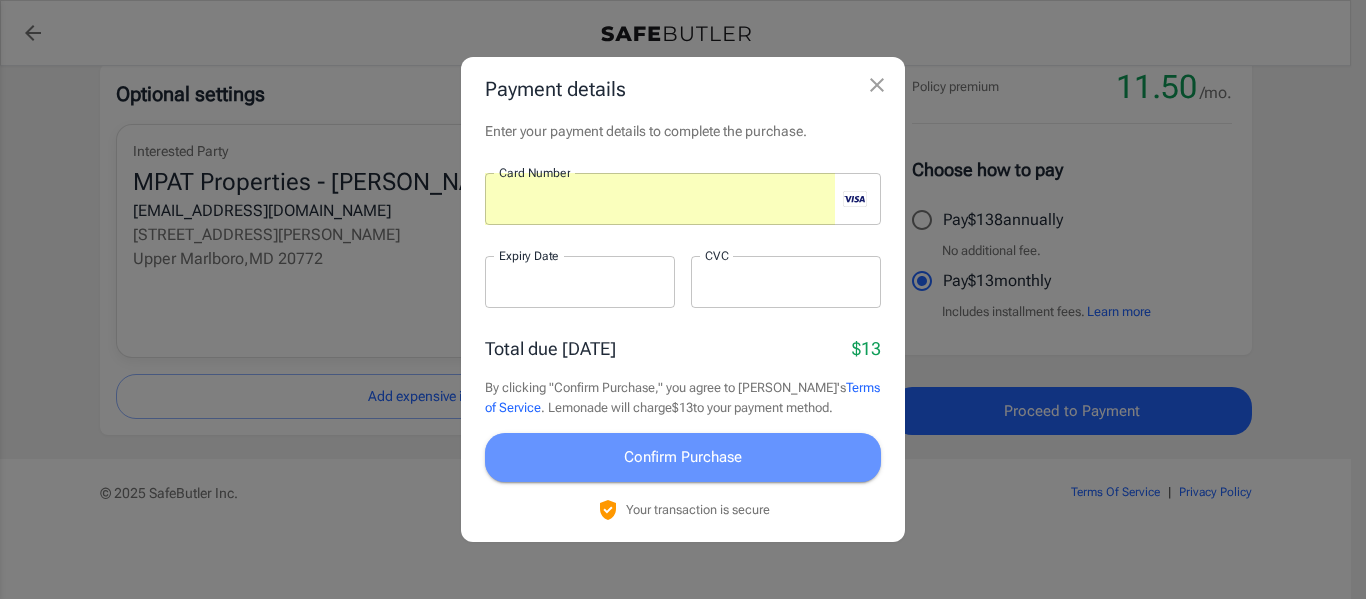 click on "Confirm Purchase" at bounding box center (683, 457) 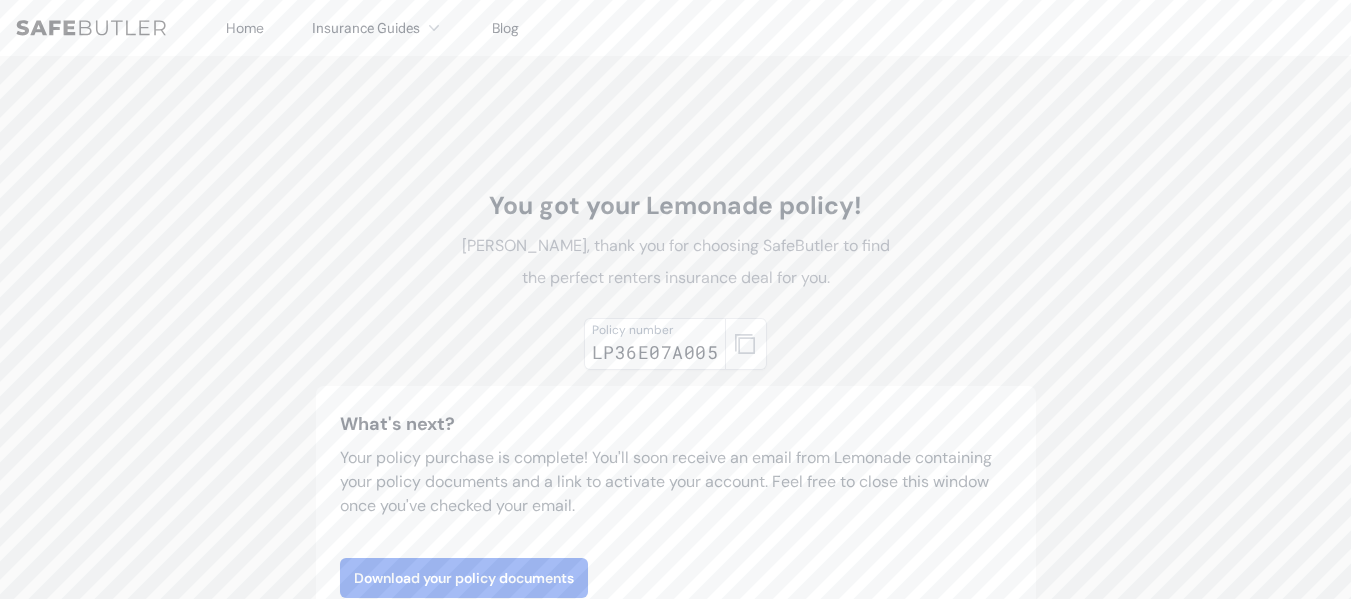 scroll, scrollTop: 0, scrollLeft: 0, axis: both 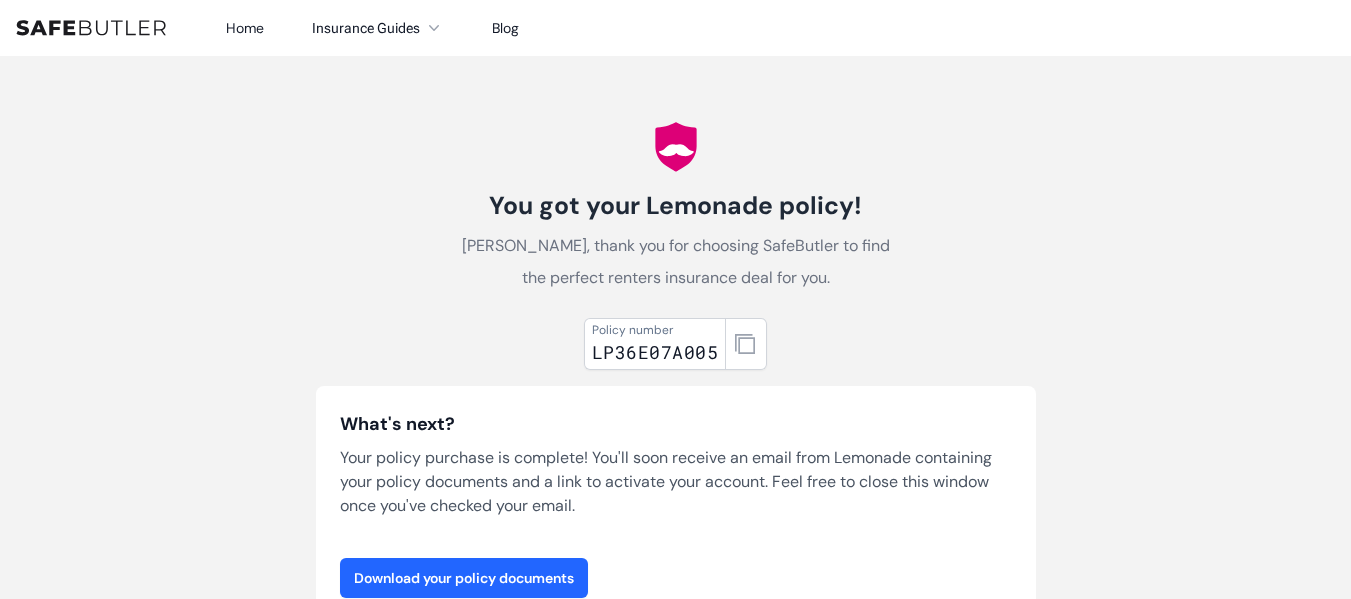 click on "Download your policy documents" at bounding box center [464, 578] 